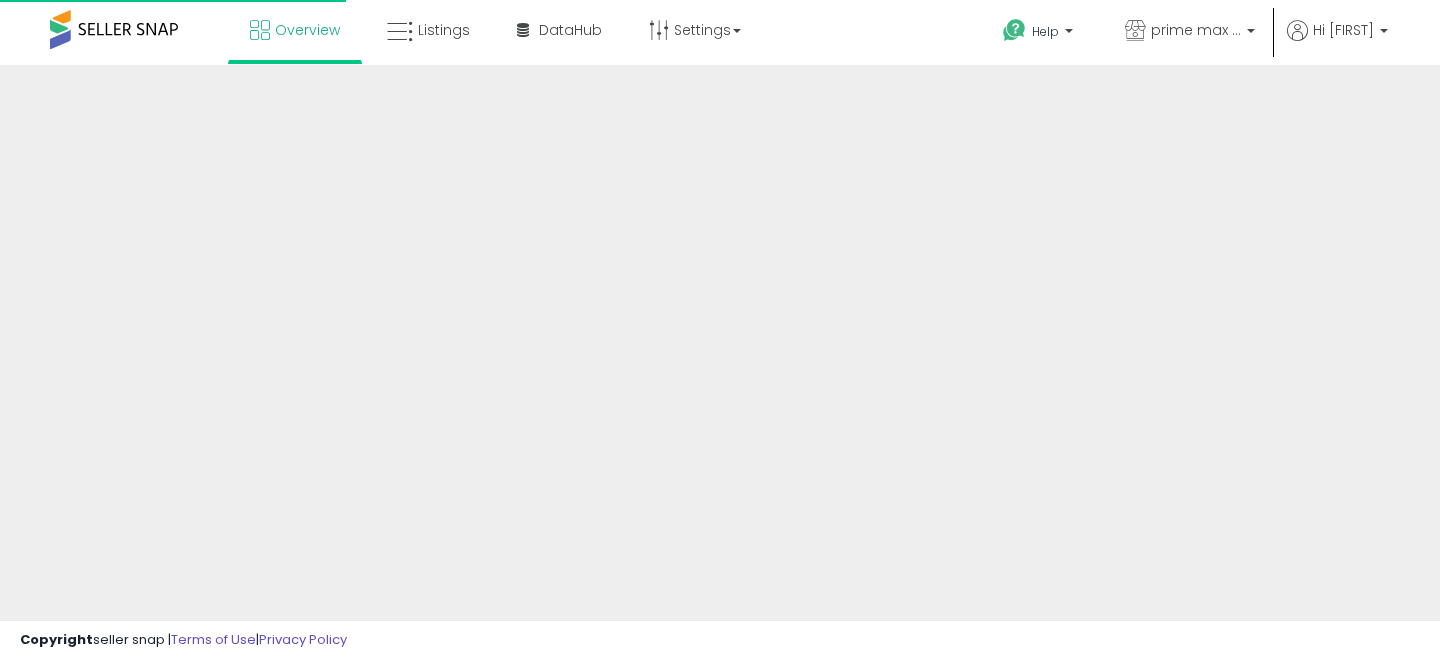 scroll, scrollTop: 0, scrollLeft: 0, axis: both 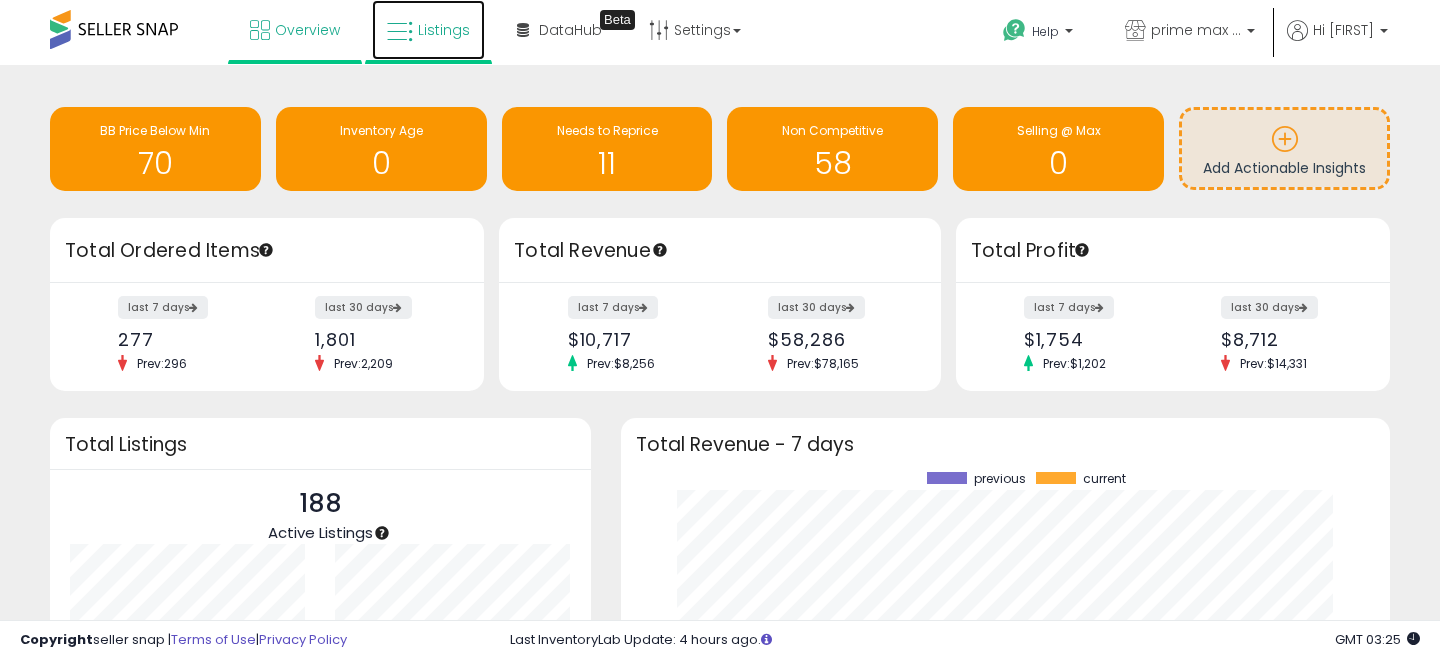 click on "Listings" at bounding box center (444, 30) 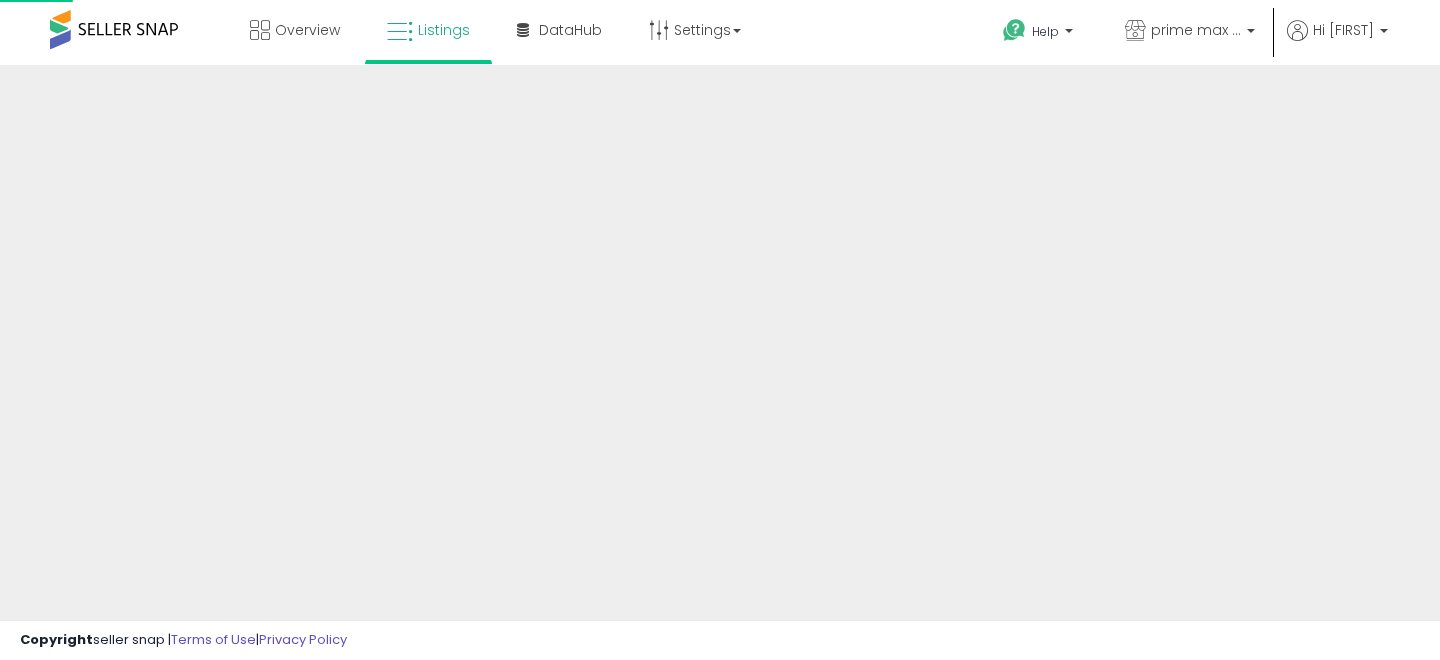 scroll, scrollTop: 0, scrollLeft: 0, axis: both 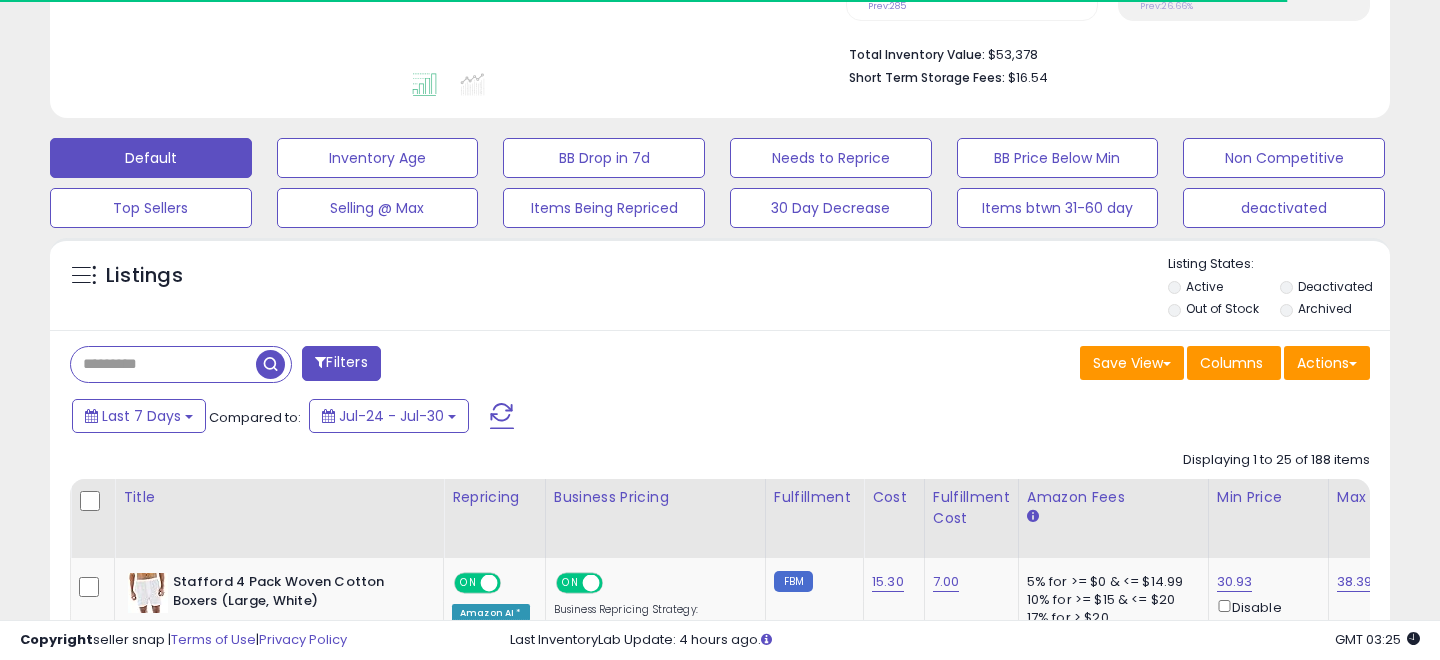click at bounding box center (163, 364) 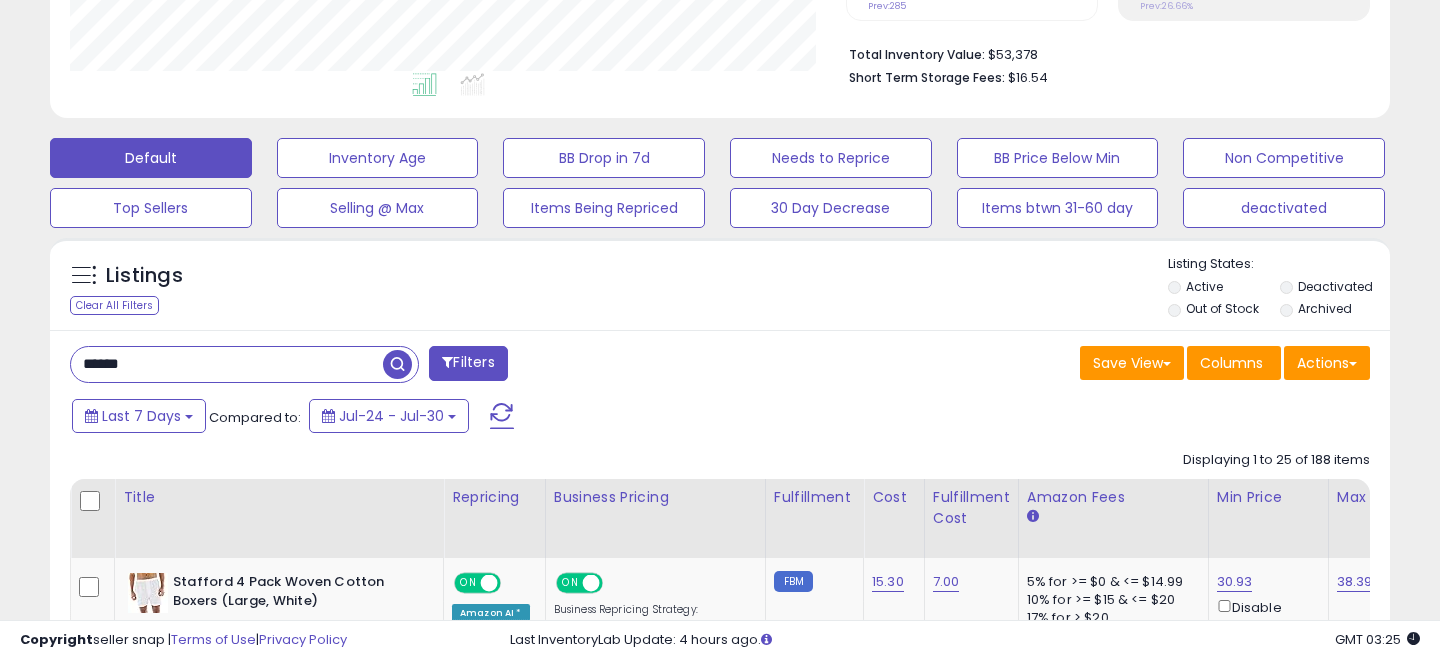scroll, scrollTop: 999590, scrollLeft: 999224, axis: both 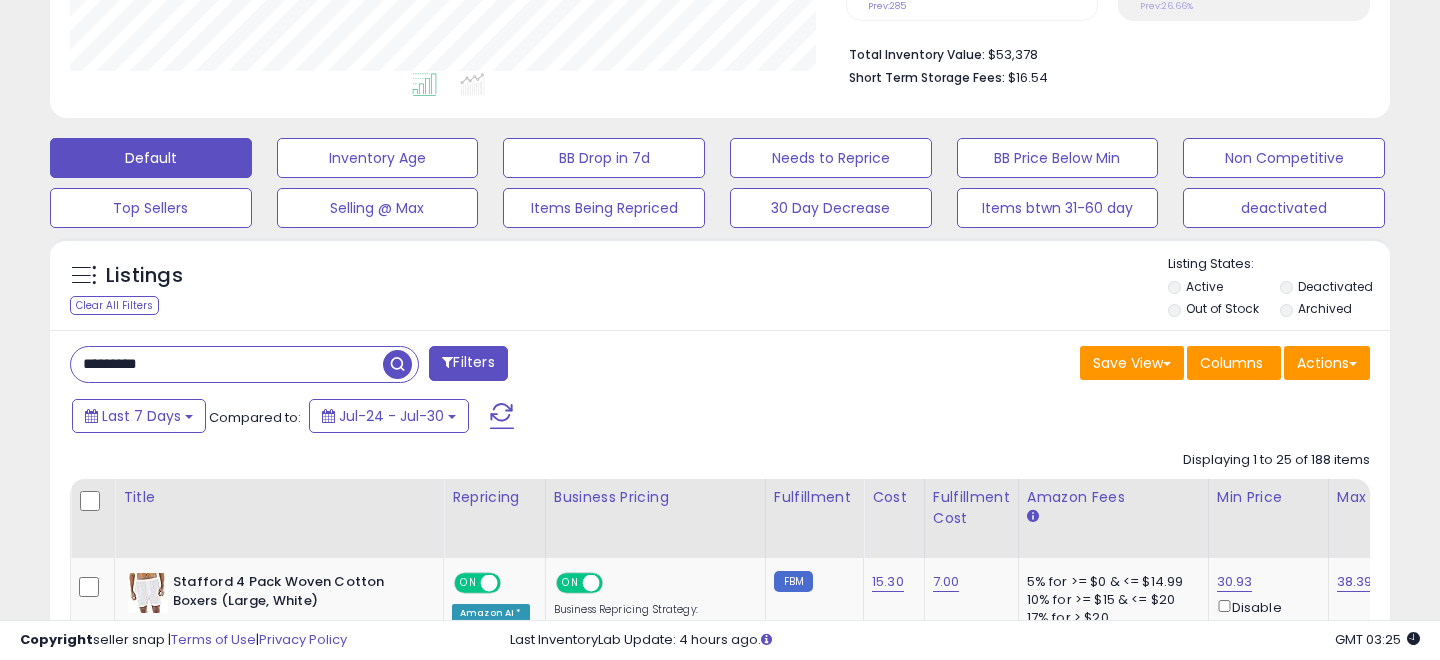 type on "*********" 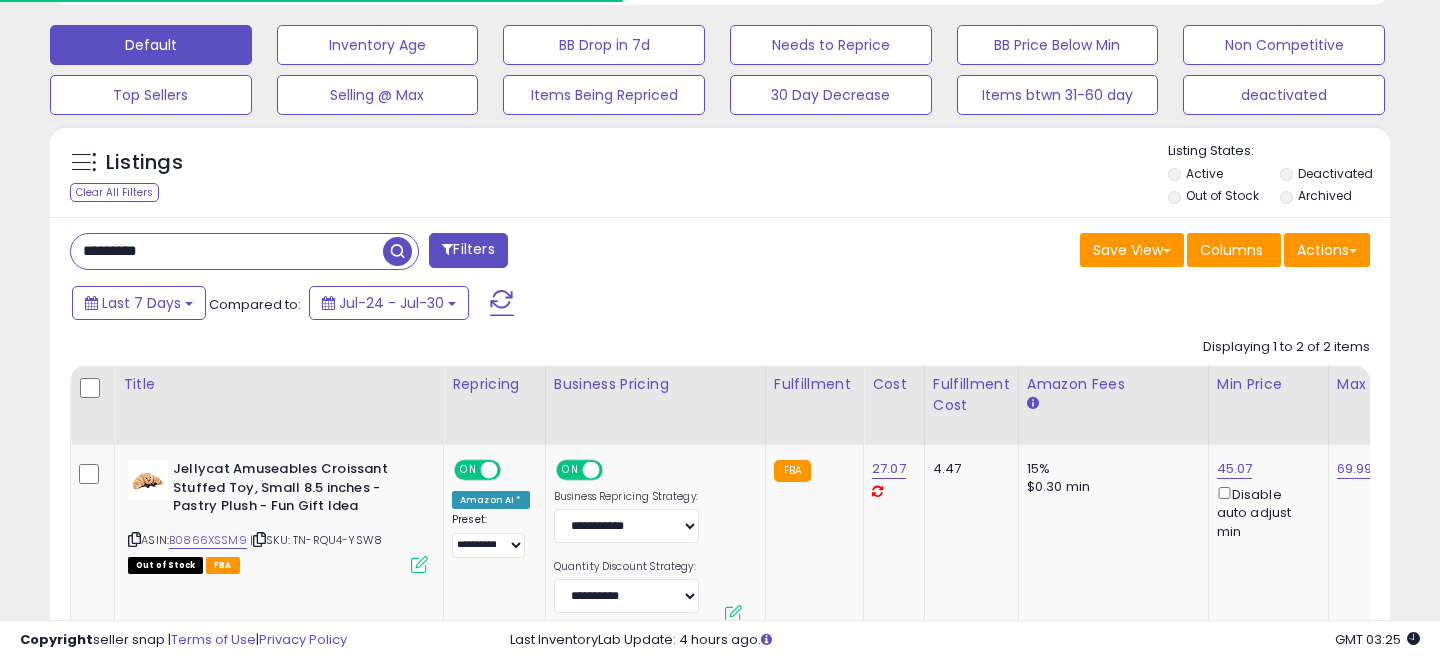 scroll, scrollTop: 665, scrollLeft: 0, axis: vertical 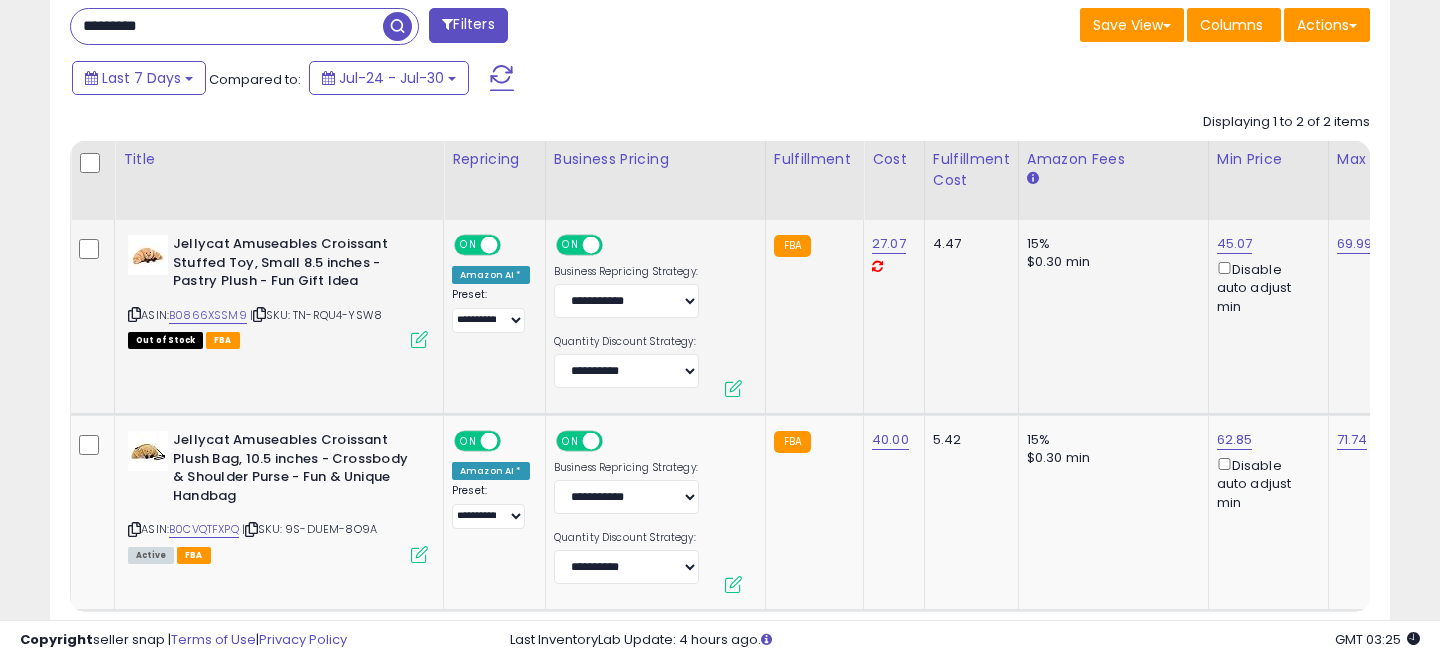 click at bounding box center [419, 339] 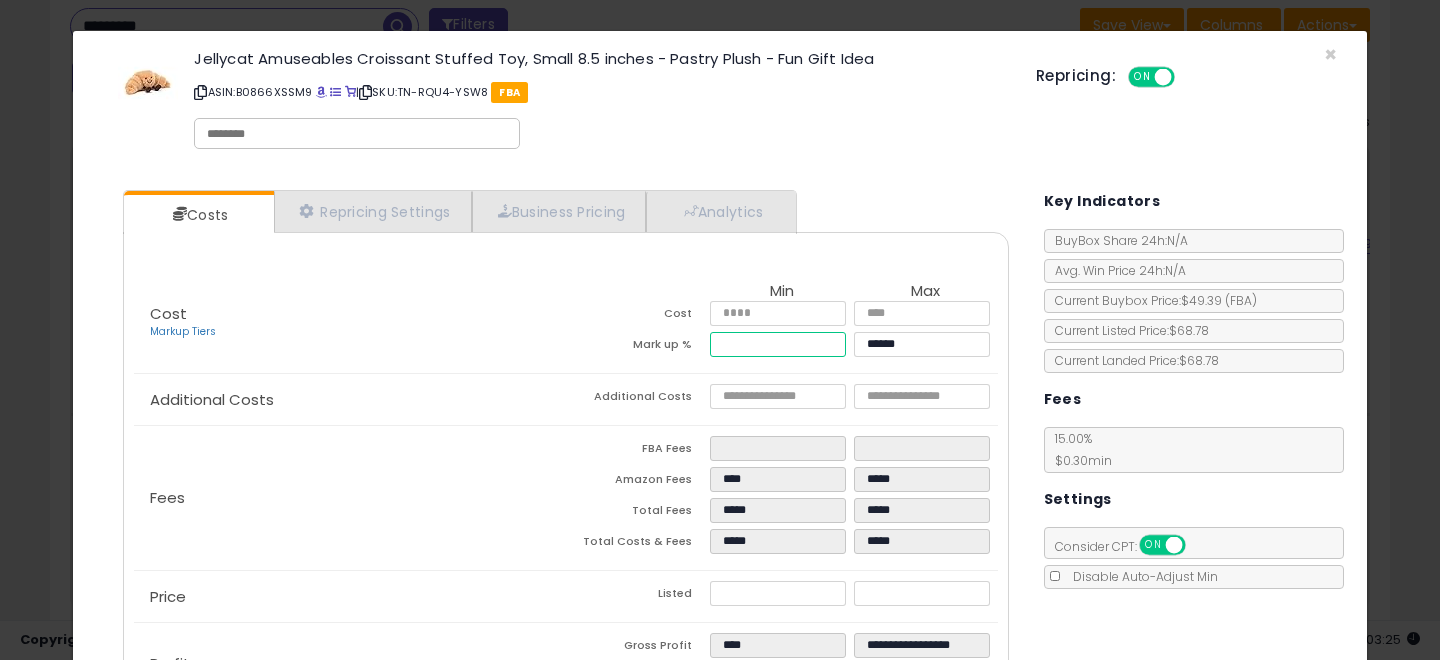 click on "*****" at bounding box center [778, 344] 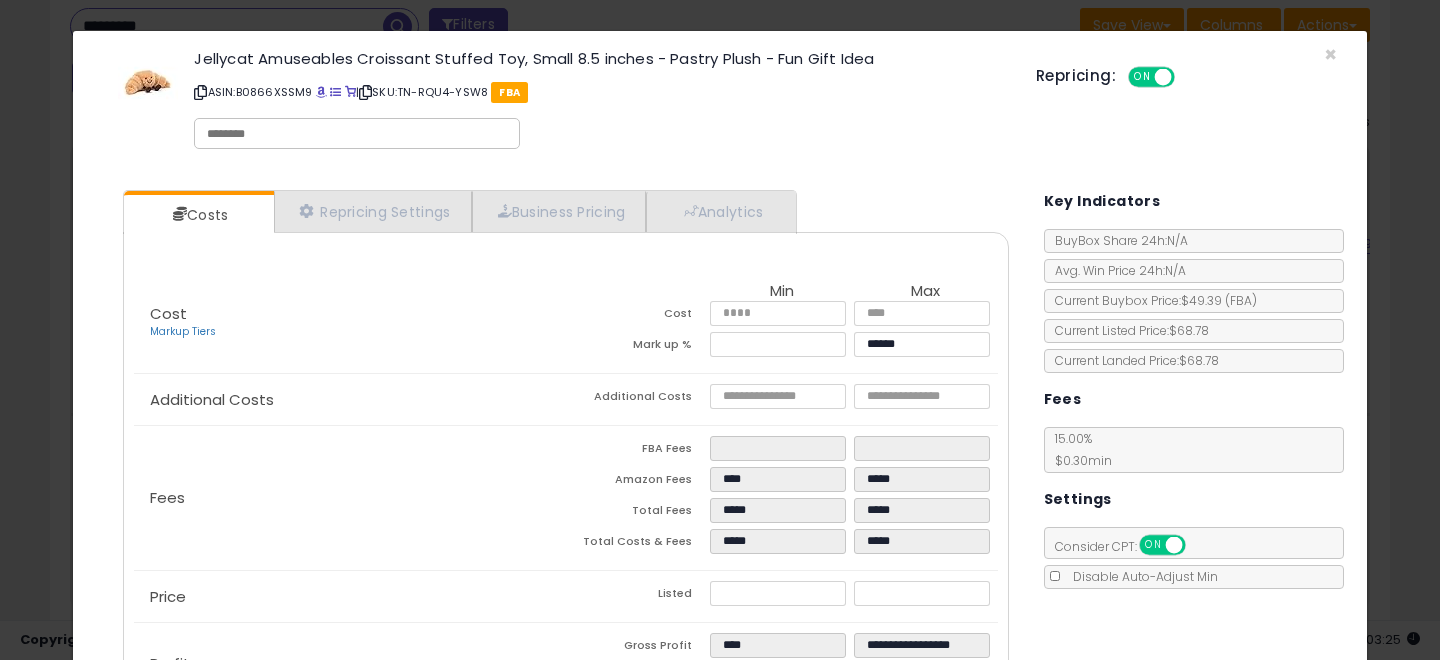 type on "*****" 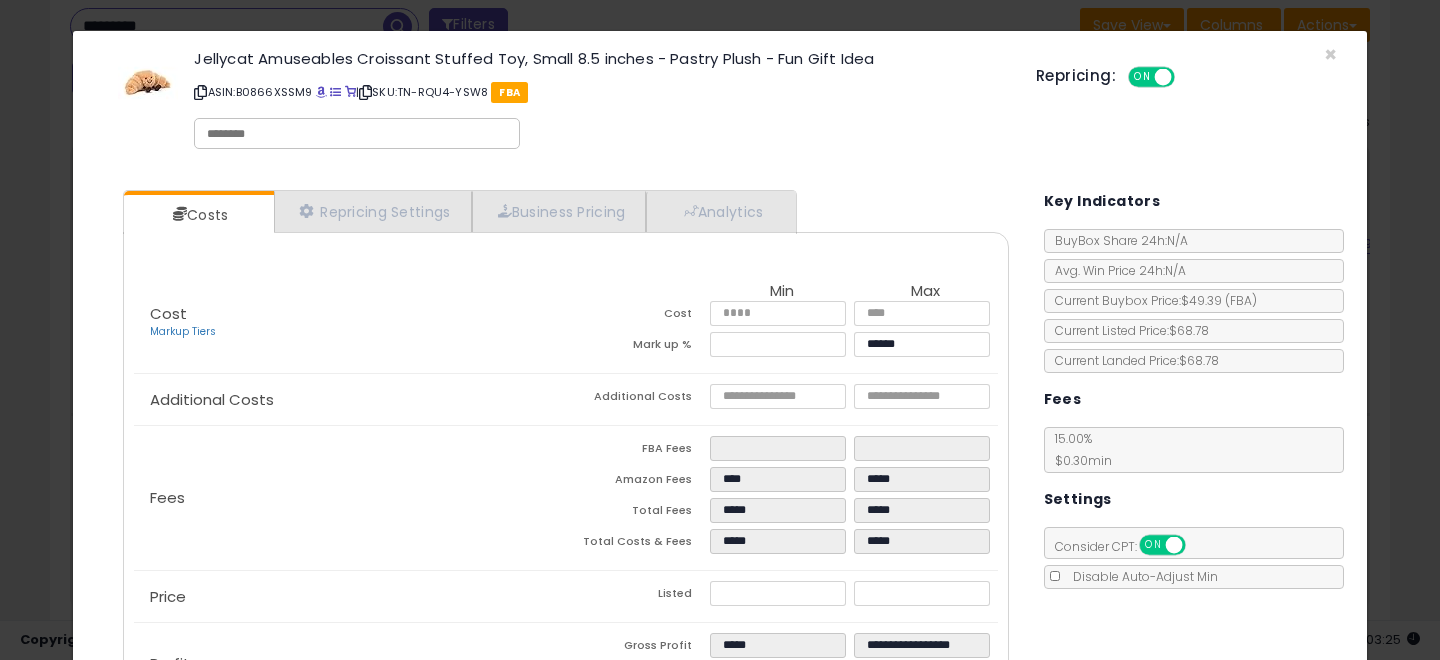 click on "Additional Costs" at bounding box center [638, 399] 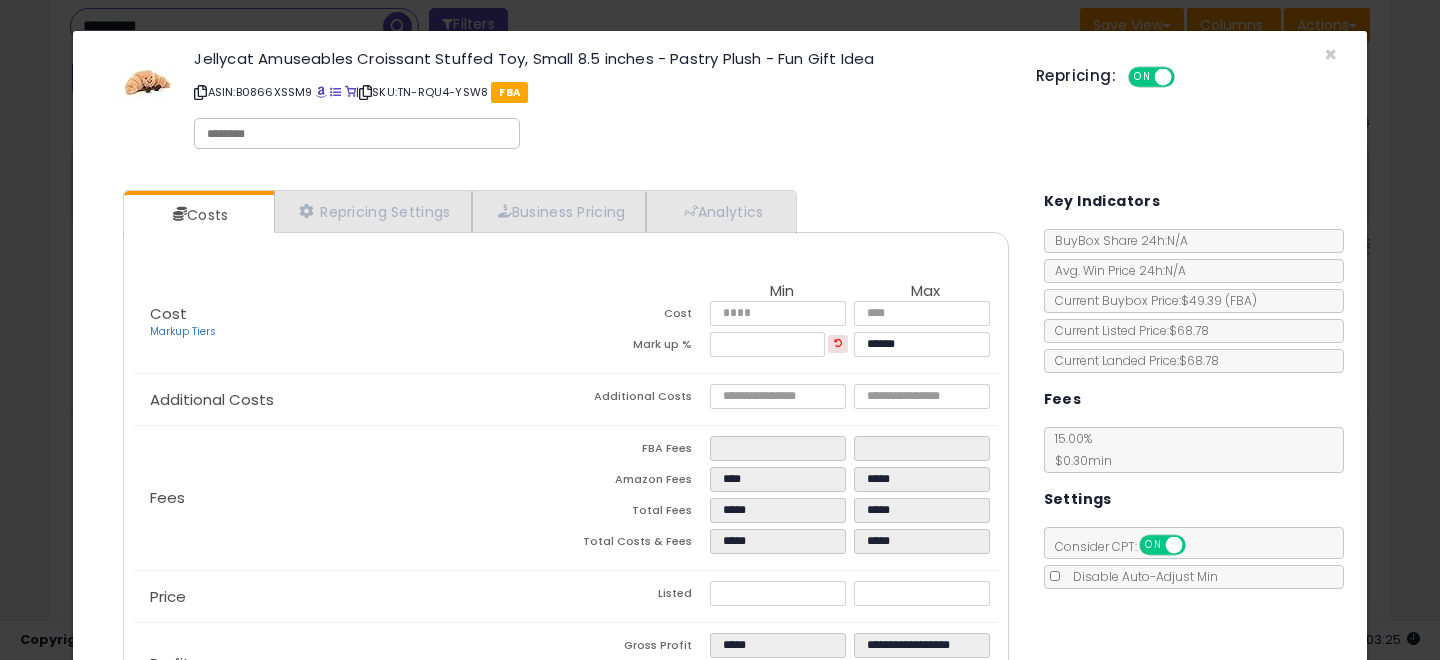 scroll, scrollTop: 150, scrollLeft: 0, axis: vertical 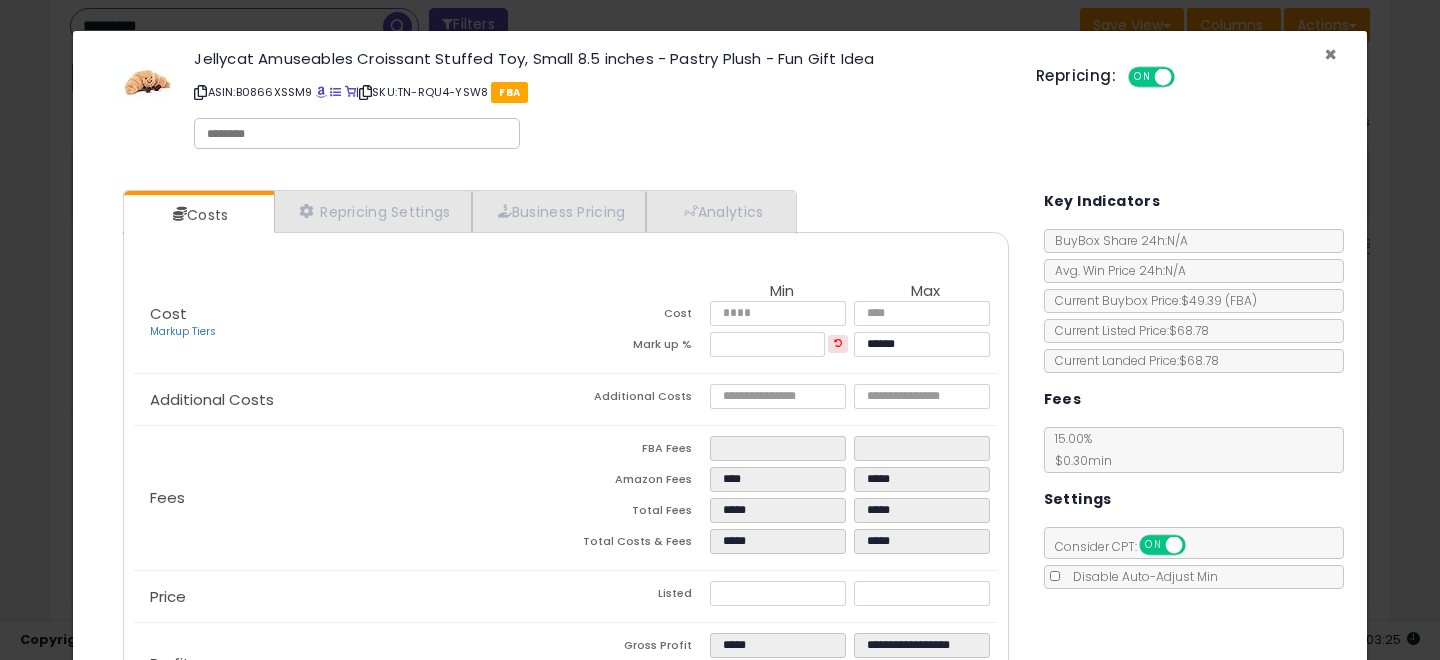 click on "×" at bounding box center (1330, 54) 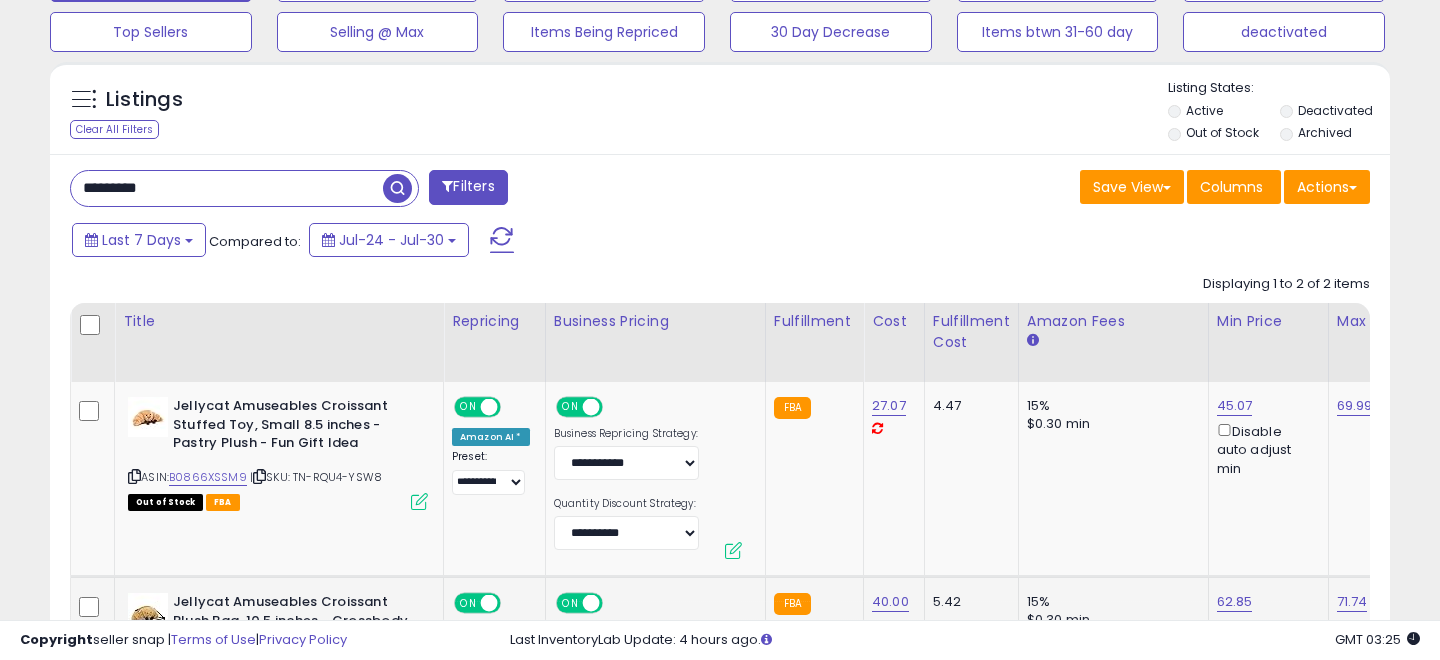 scroll, scrollTop: 637, scrollLeft: 0, axis: vertical 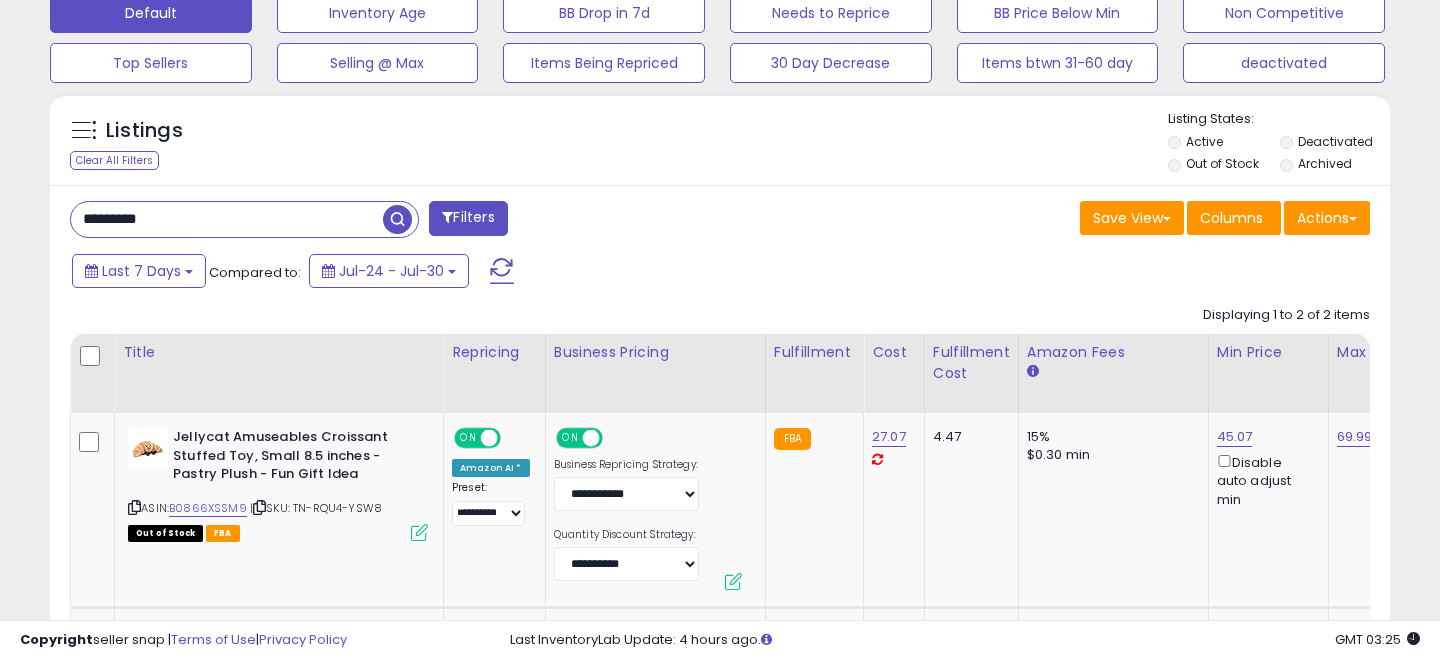 click on "*********" at bounding box center [227, 219] 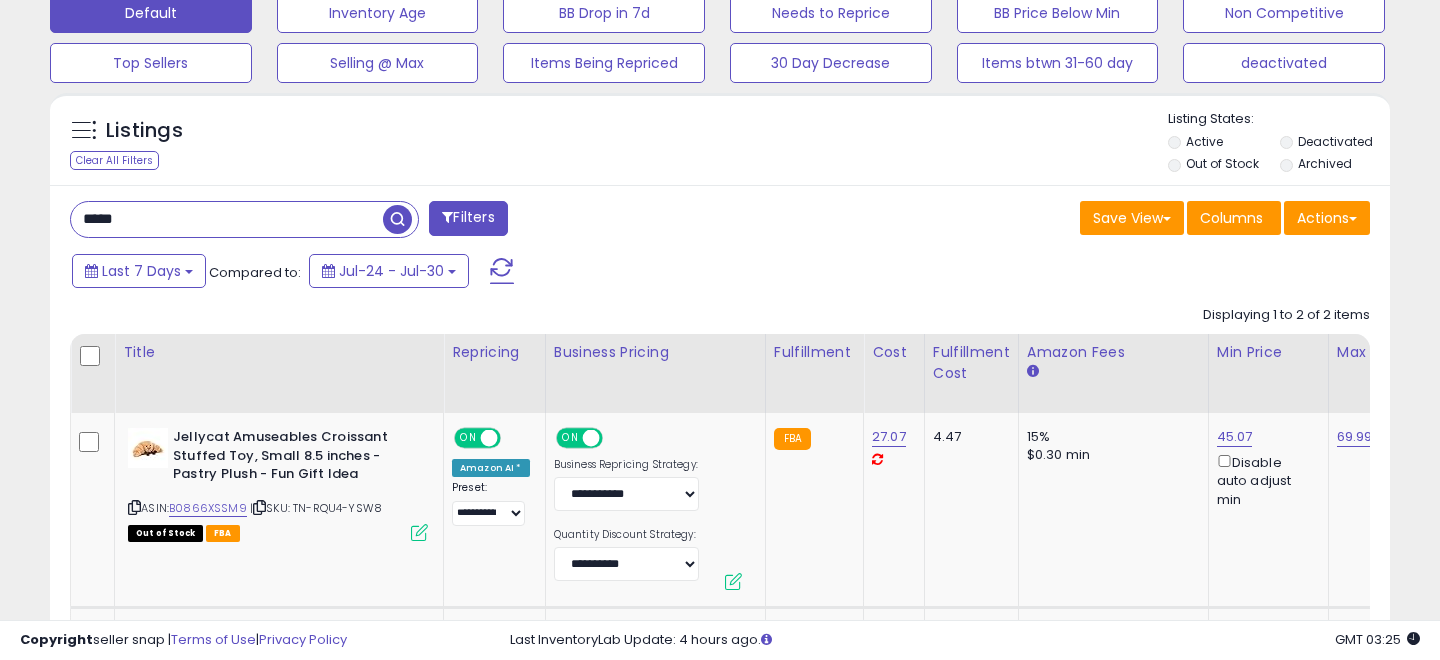 type on "*****" 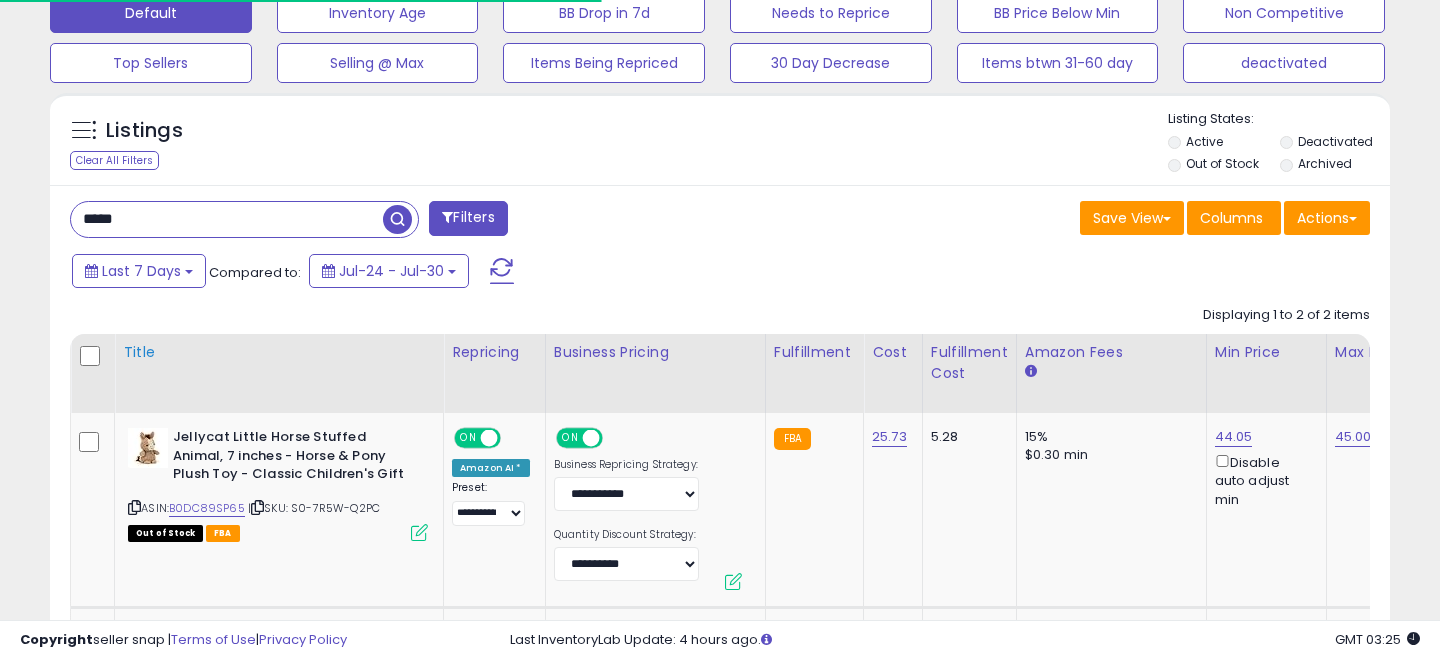 scroll, scrollTop: 777, scrollLeft: 0, axis: vertical 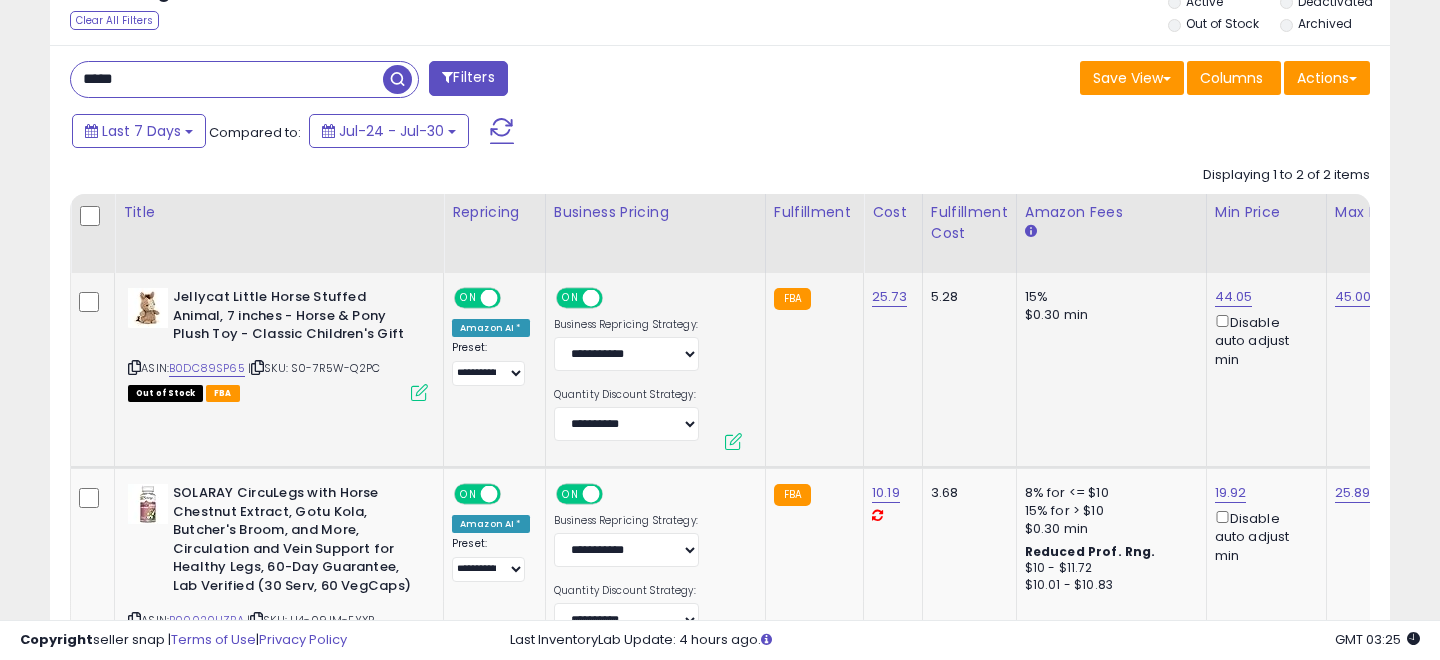 click at bounding box center (419, 392) 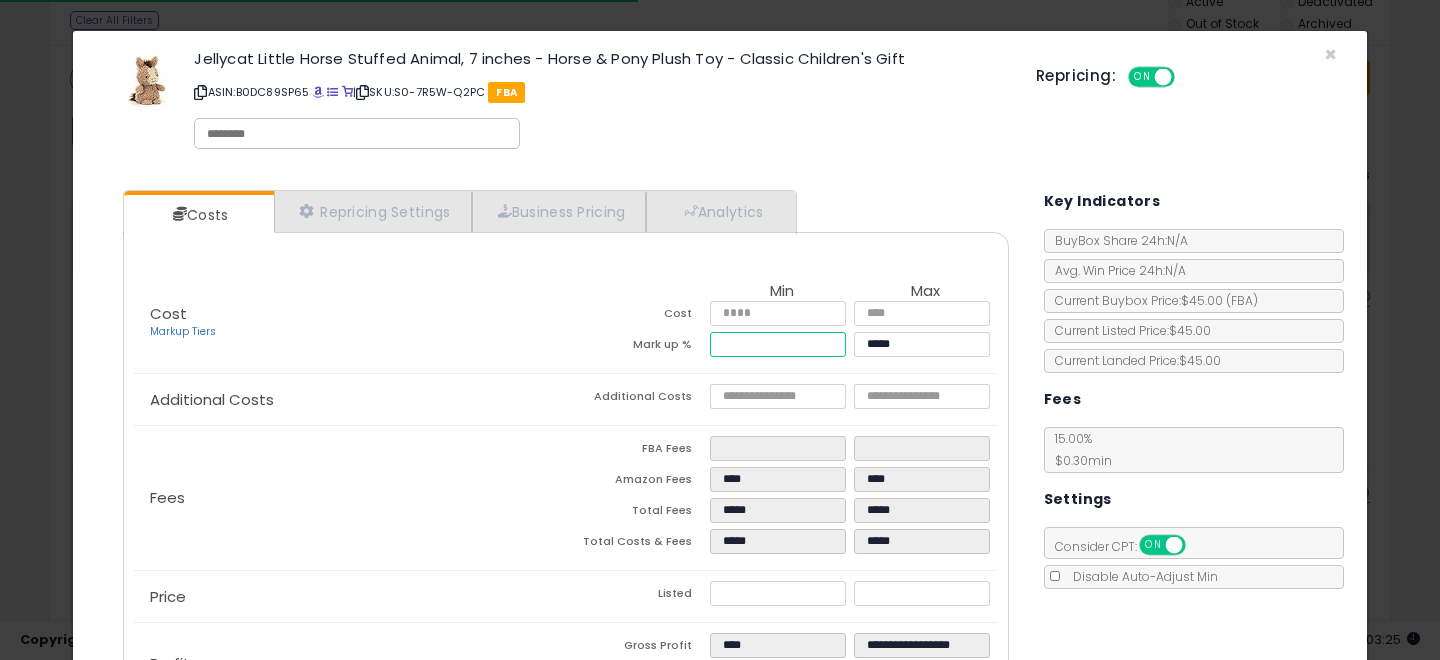 click on "*****" at bounding box center (778, 344) 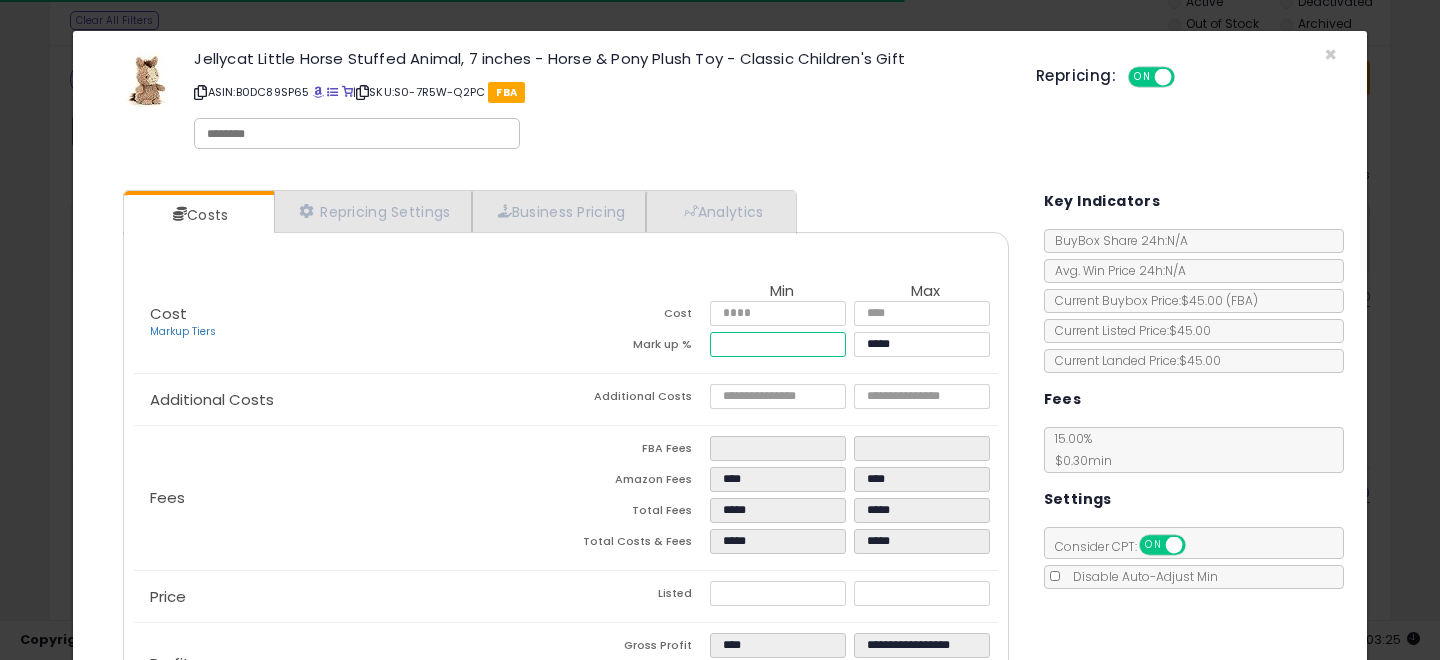 click on "*****" at bounding box center [778, 344] 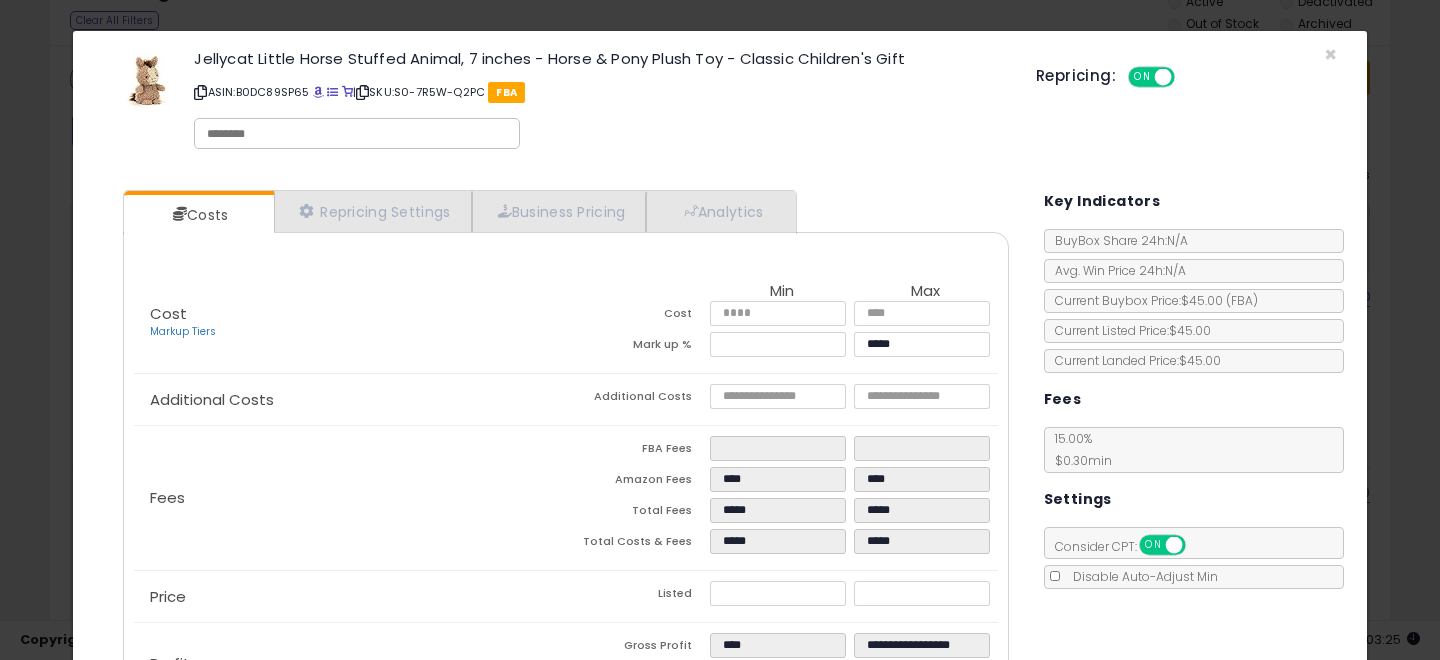 click on "Additional Costs
Additional Costs" 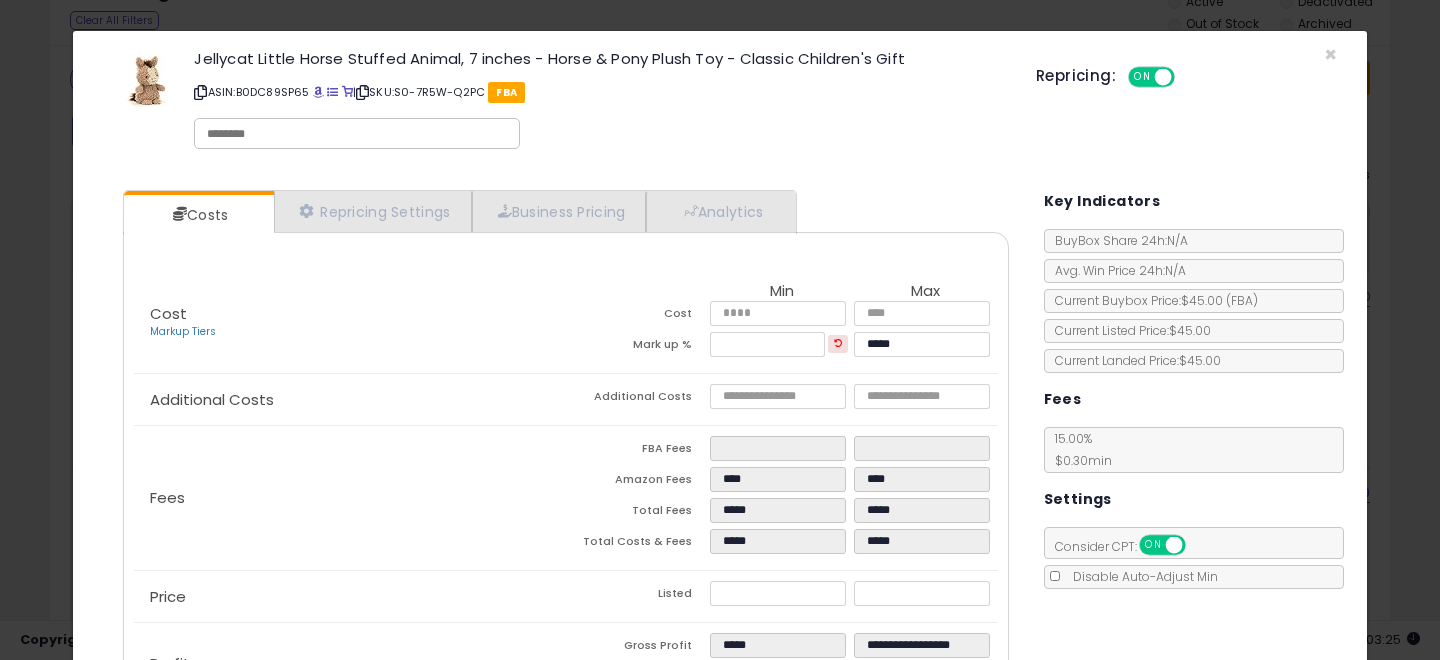 scroll, scrollTop: 150, scrollLeft: 0, axis: vertical 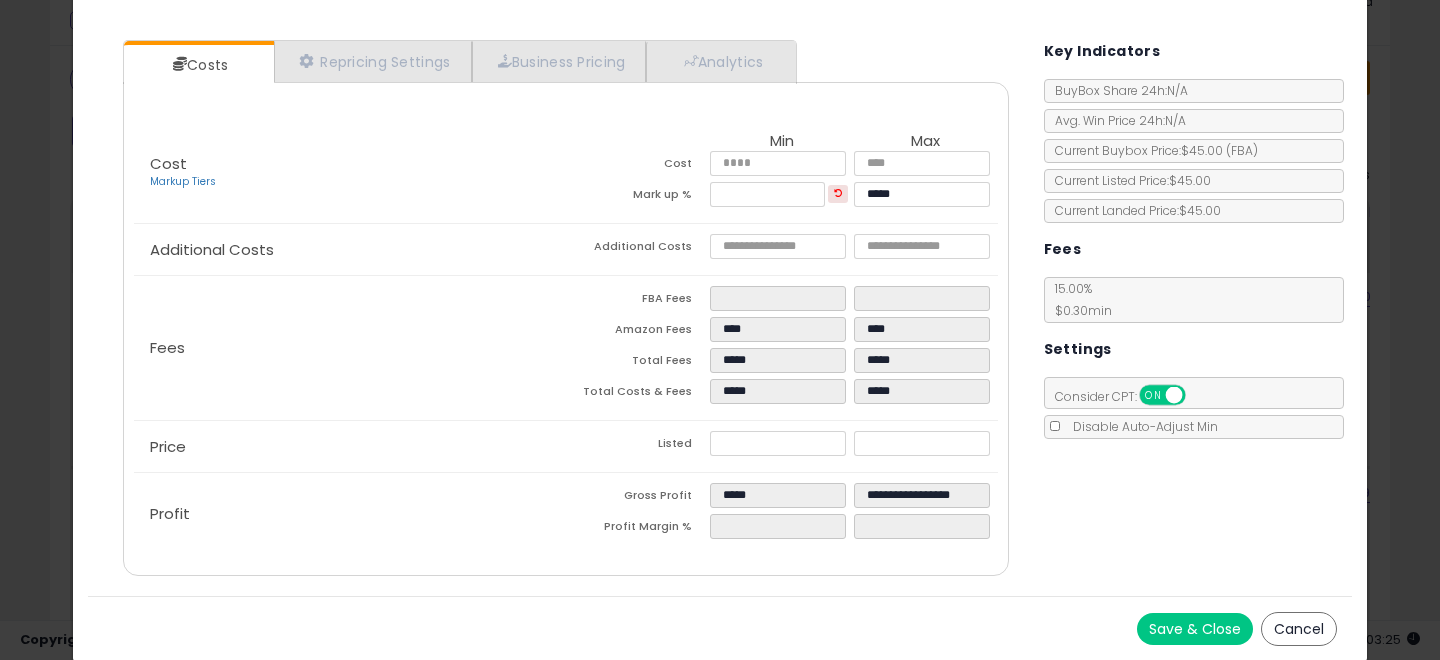 click on "Save & Close" at bounding box center (1195, 629) 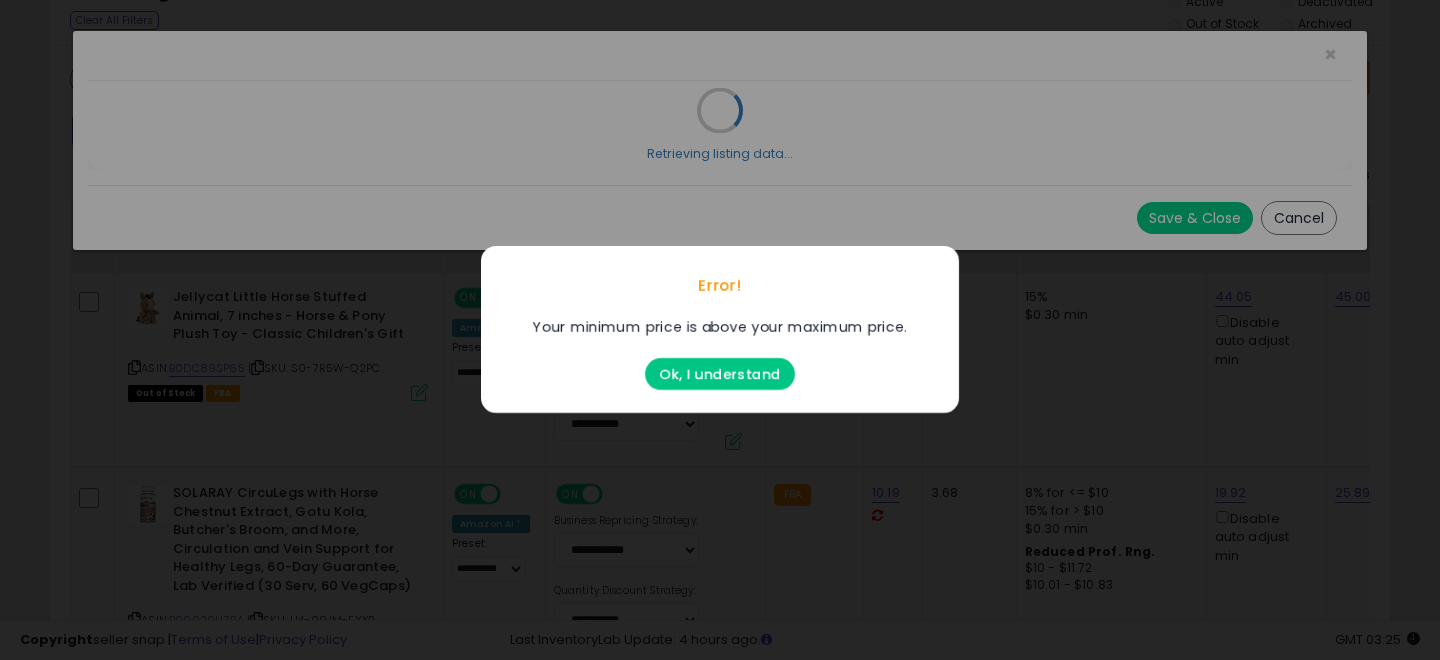 scroll, scrollTop: 0, scrollLeft: 0, axis: both 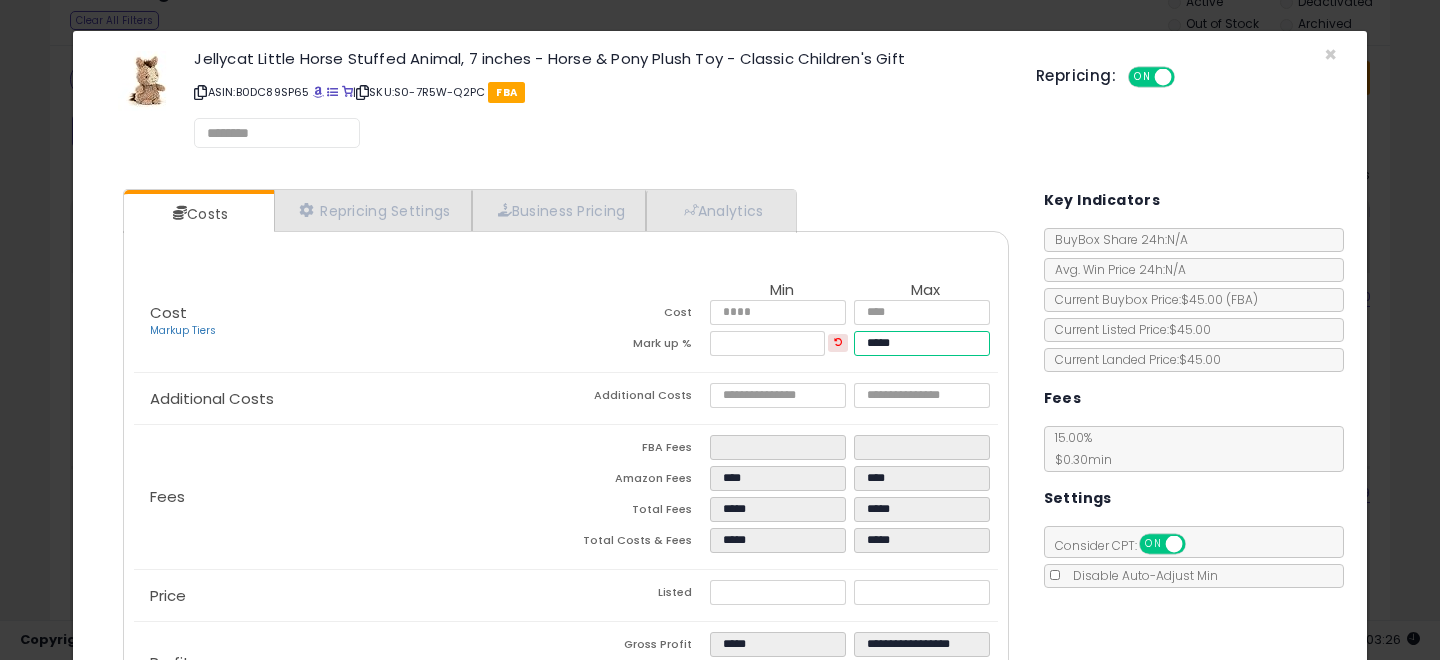 click on "*****" at bounding box center [922, 343] 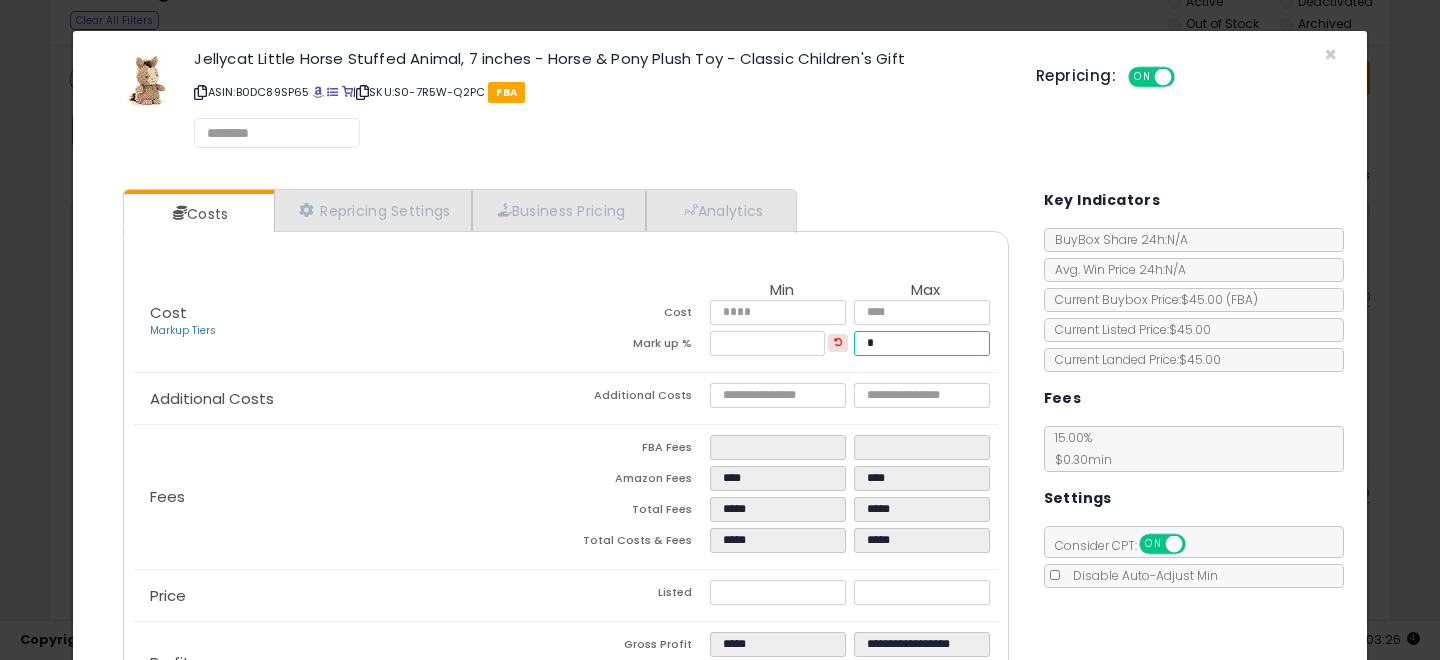type on "**" 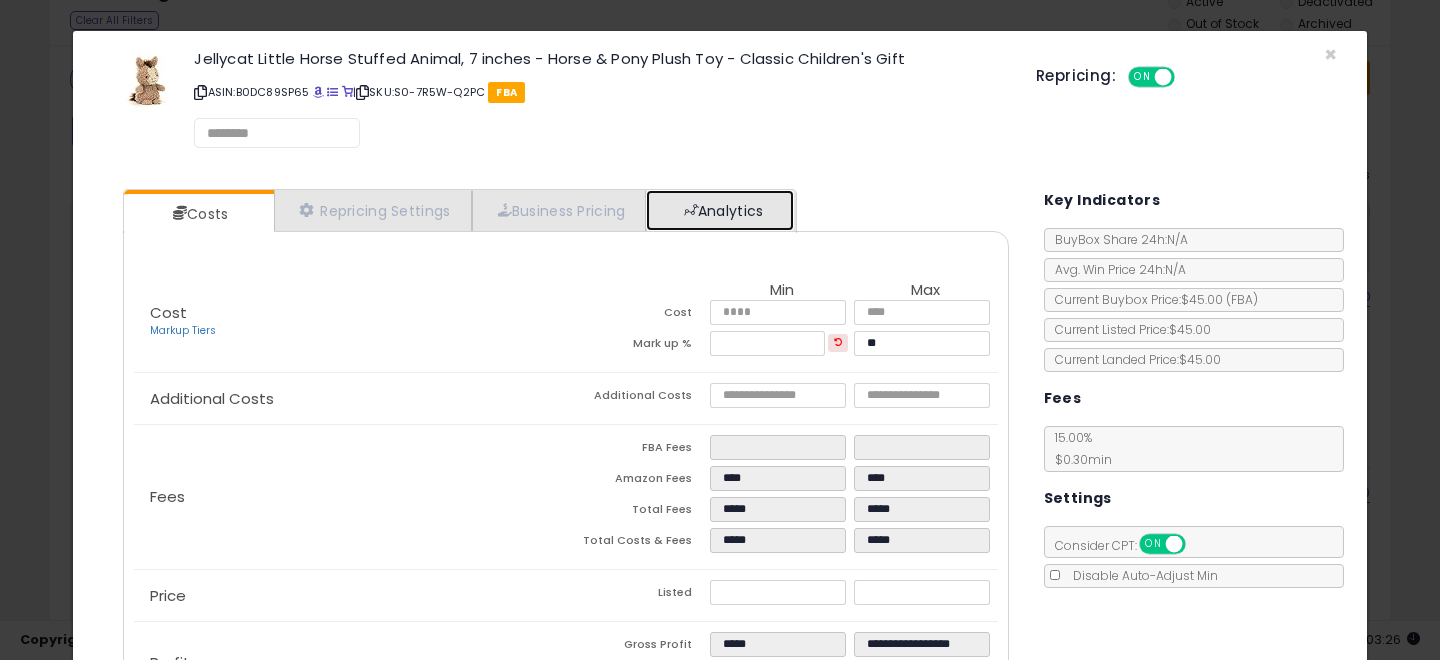 click on "Analytics" at bounding box center (720, 210) 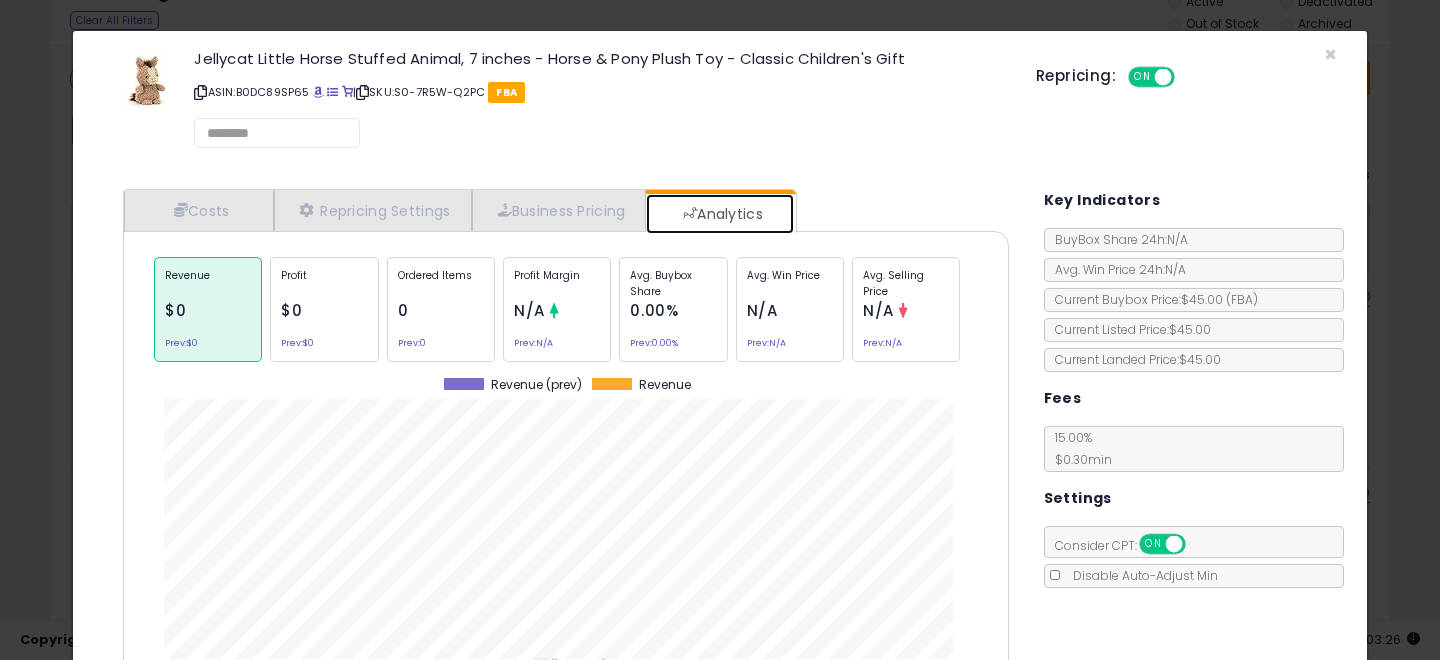 scroll, scrollTop: 999385, scrollLeft: 999074, axis: both 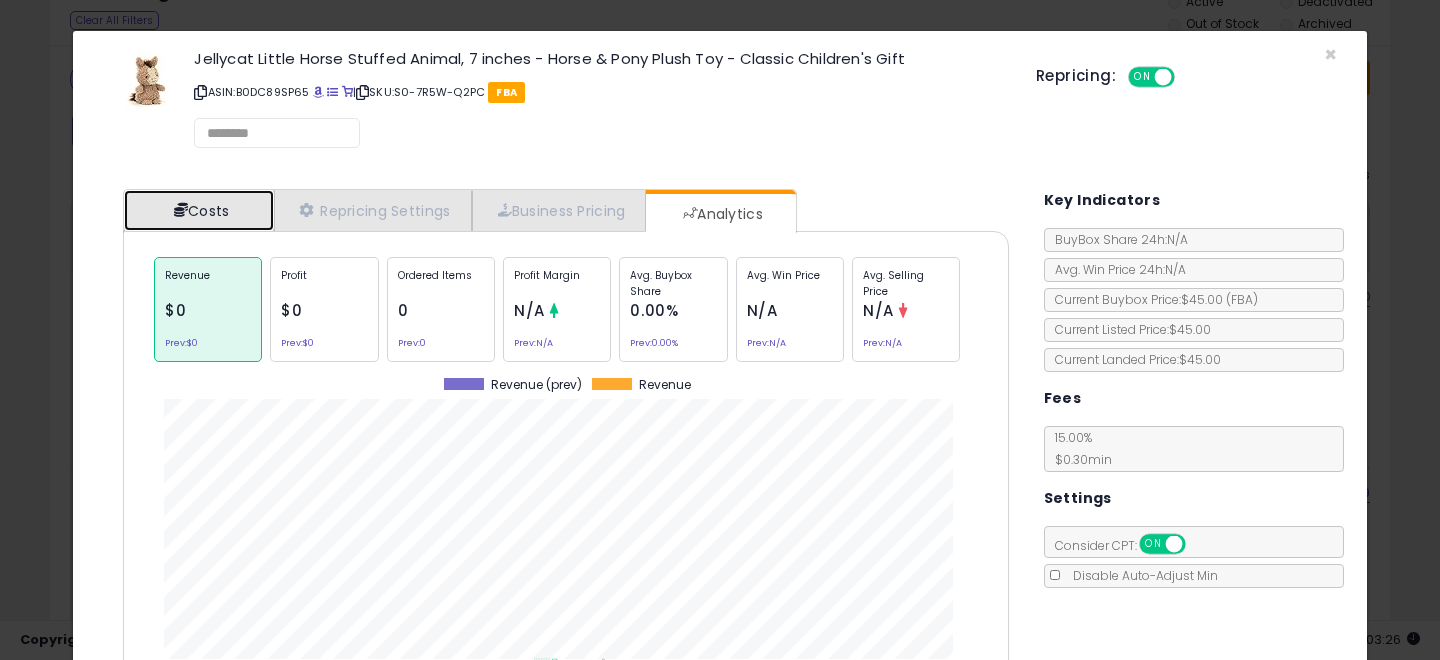 click on "Costs" at bounding box center (199, 210) 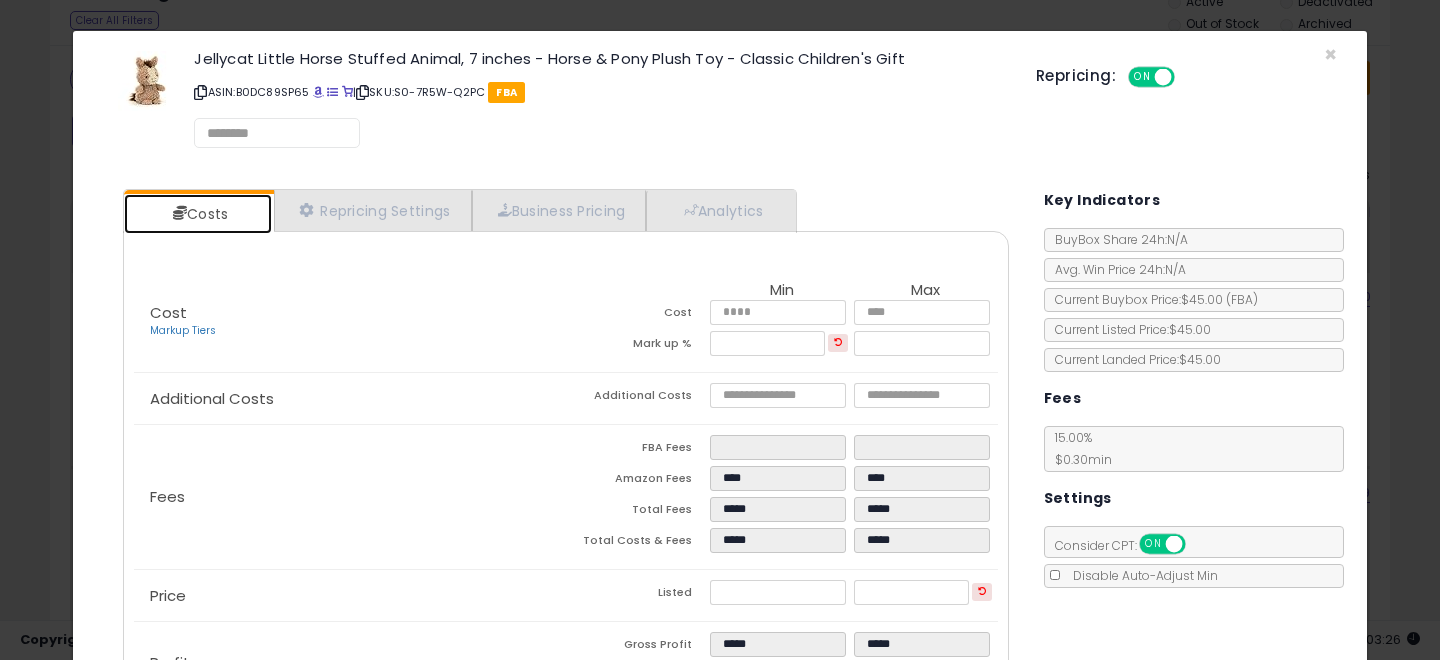 scroll, scrollTop: 150, scrollLeft: 0, axis: vertical 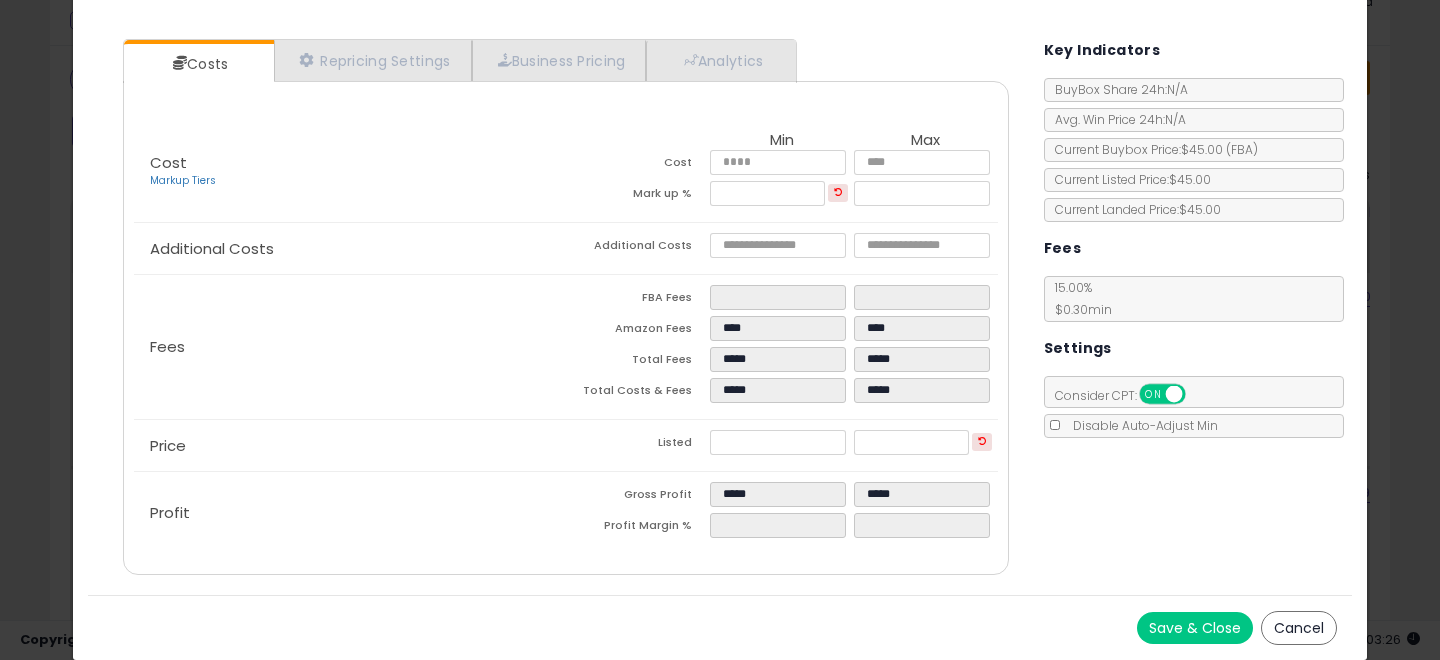 click on "Save & Close" at bounding box center (1195, 628) 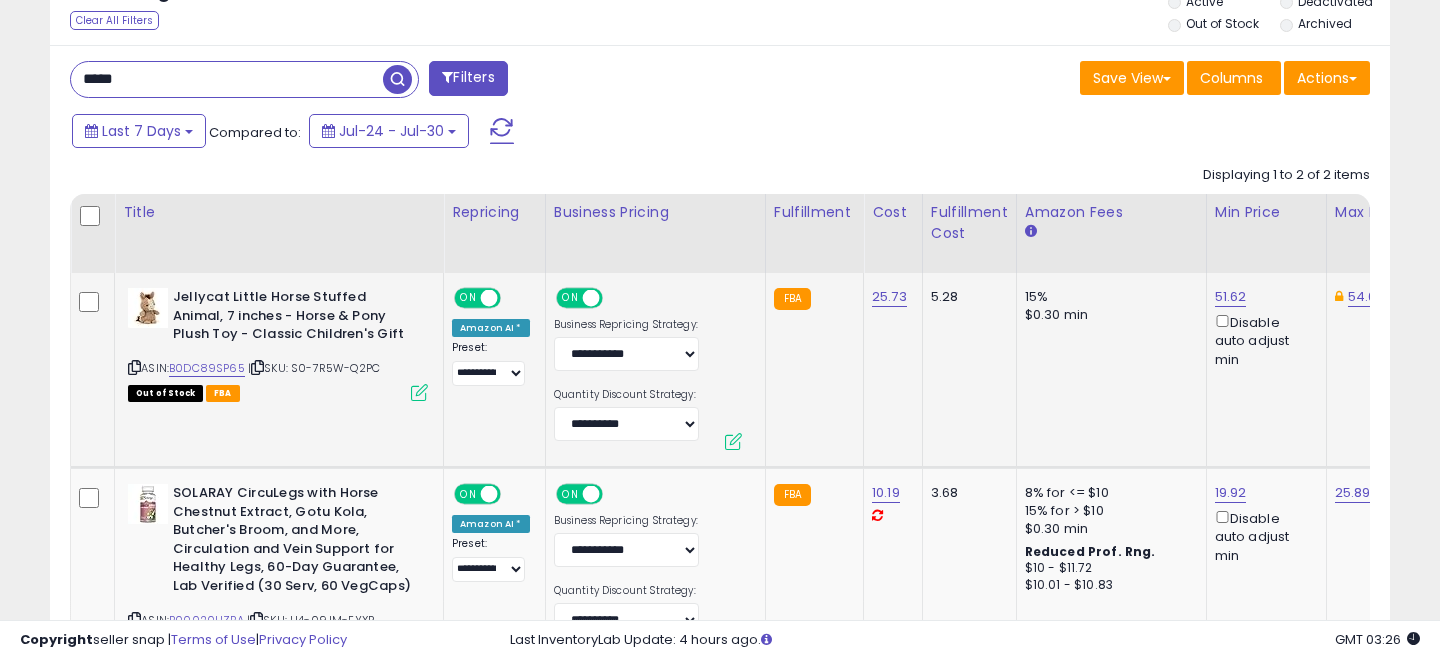 click at bounding box center [419, 392] 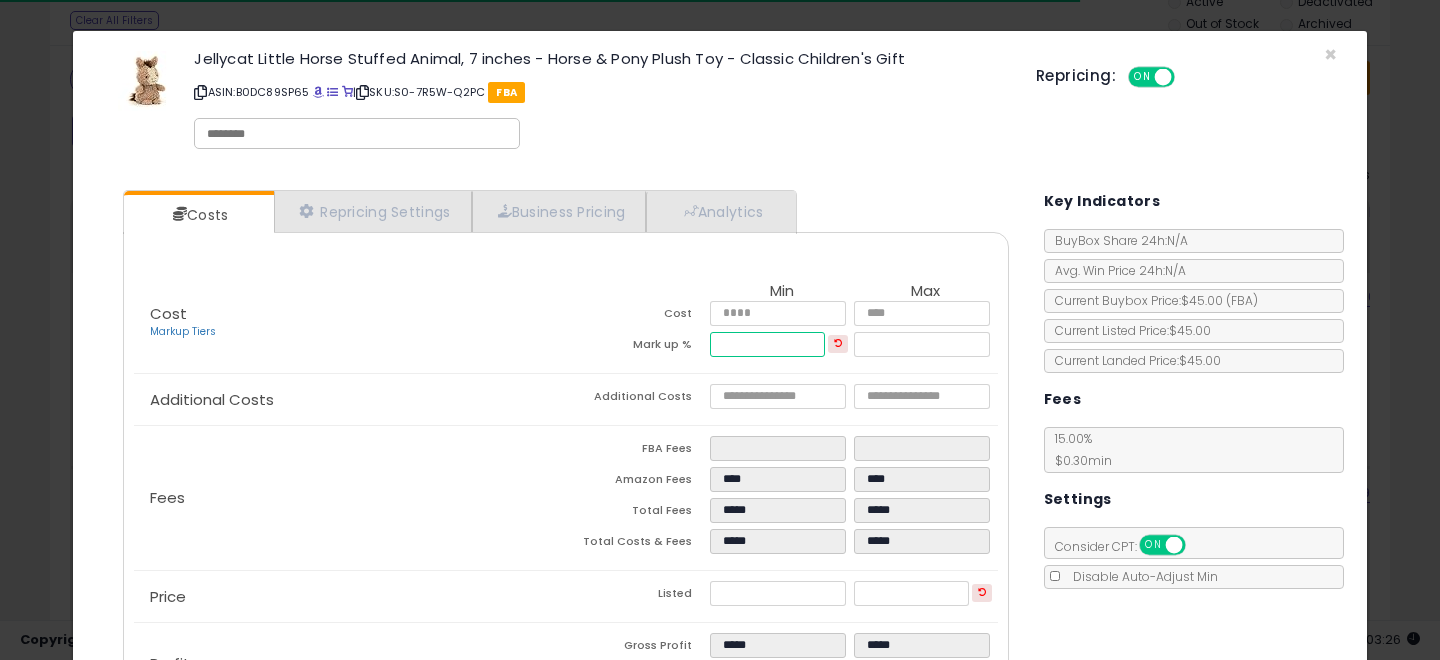 click on "*****" at bounding box center (767, 344) 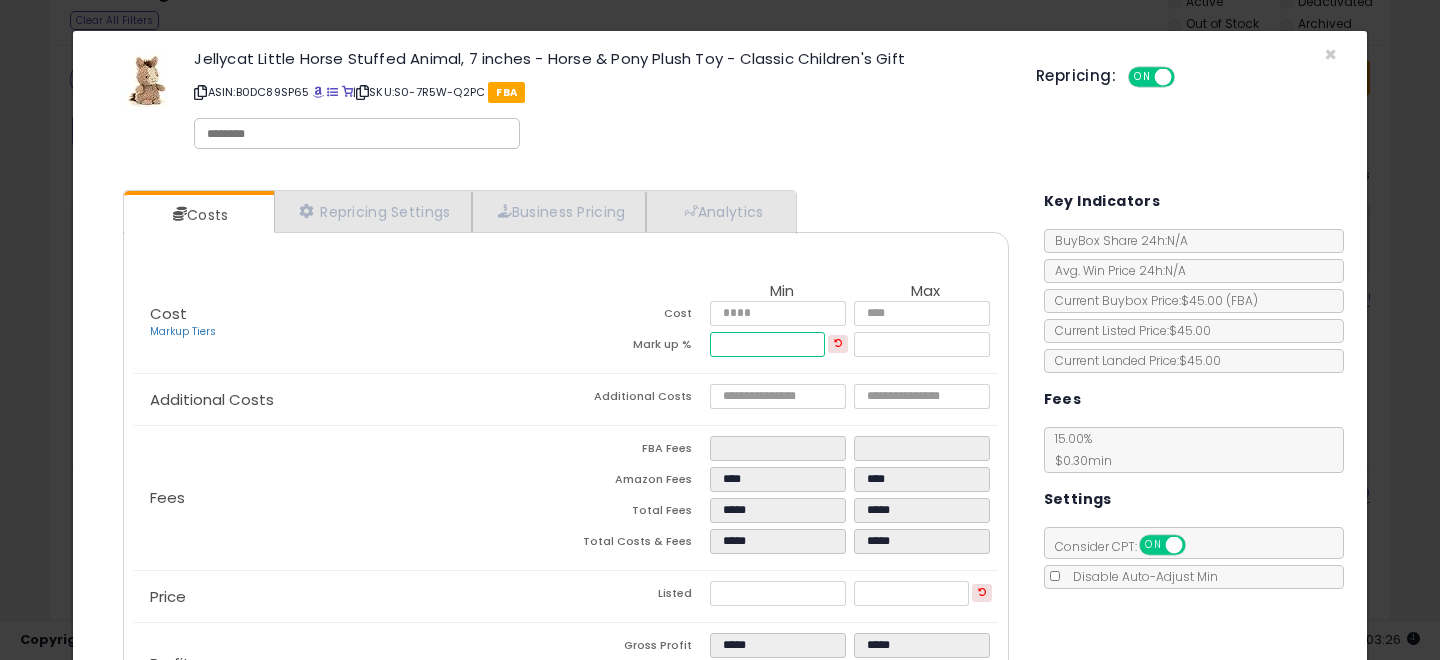 click on "*****" at bounding box center (767, 344) 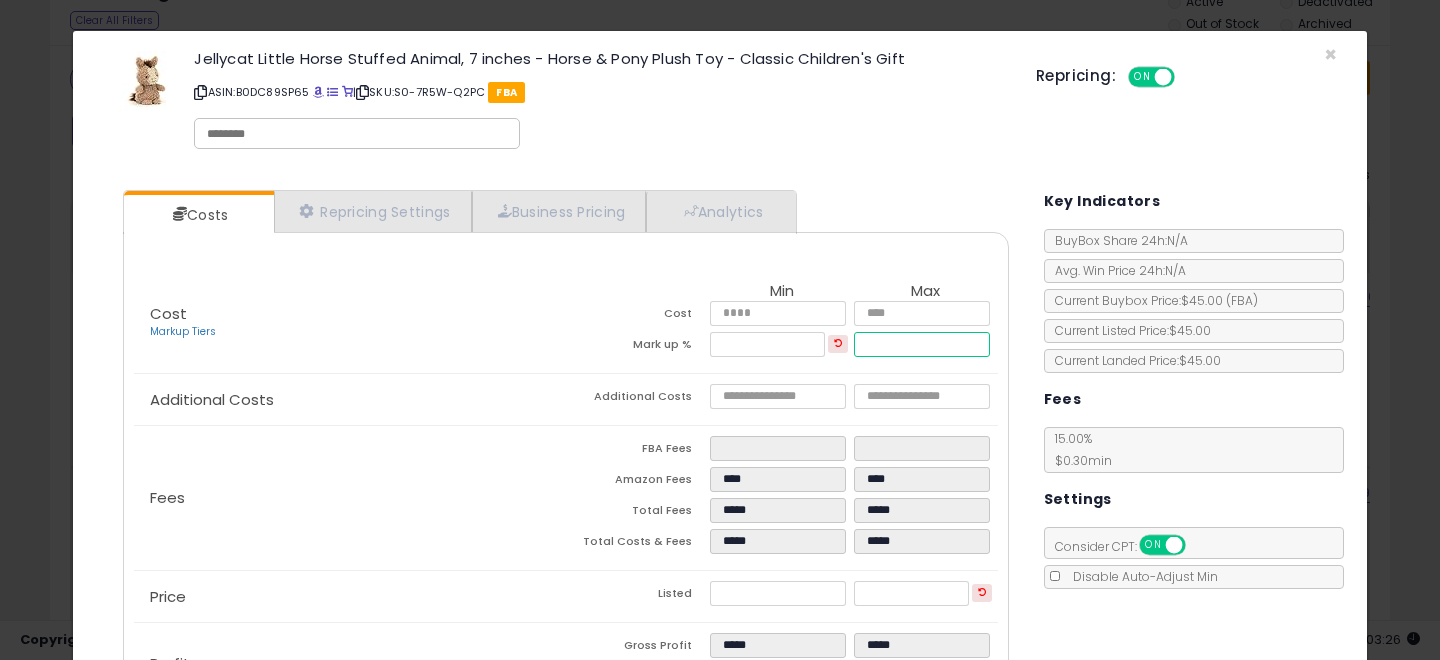click on "*****" at bounding box center [922, 344] 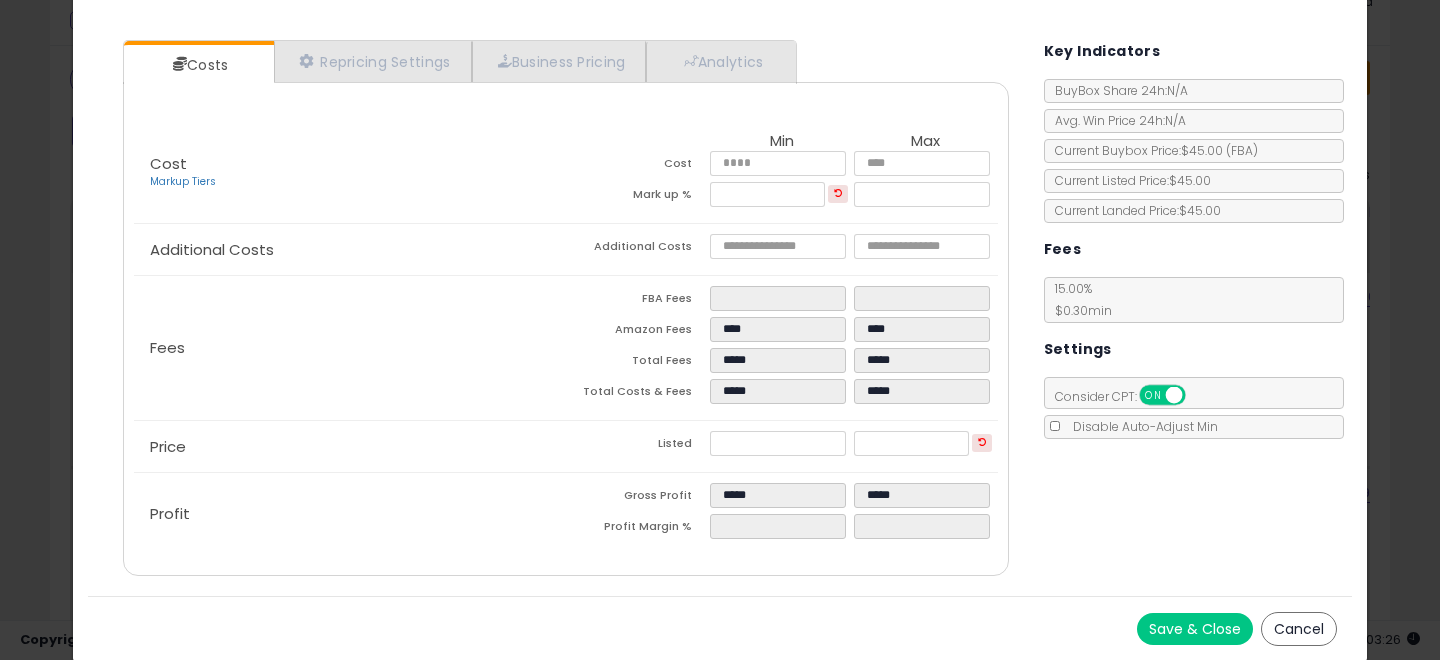 click on "Save & Close" at bounding box center (1195, 629) 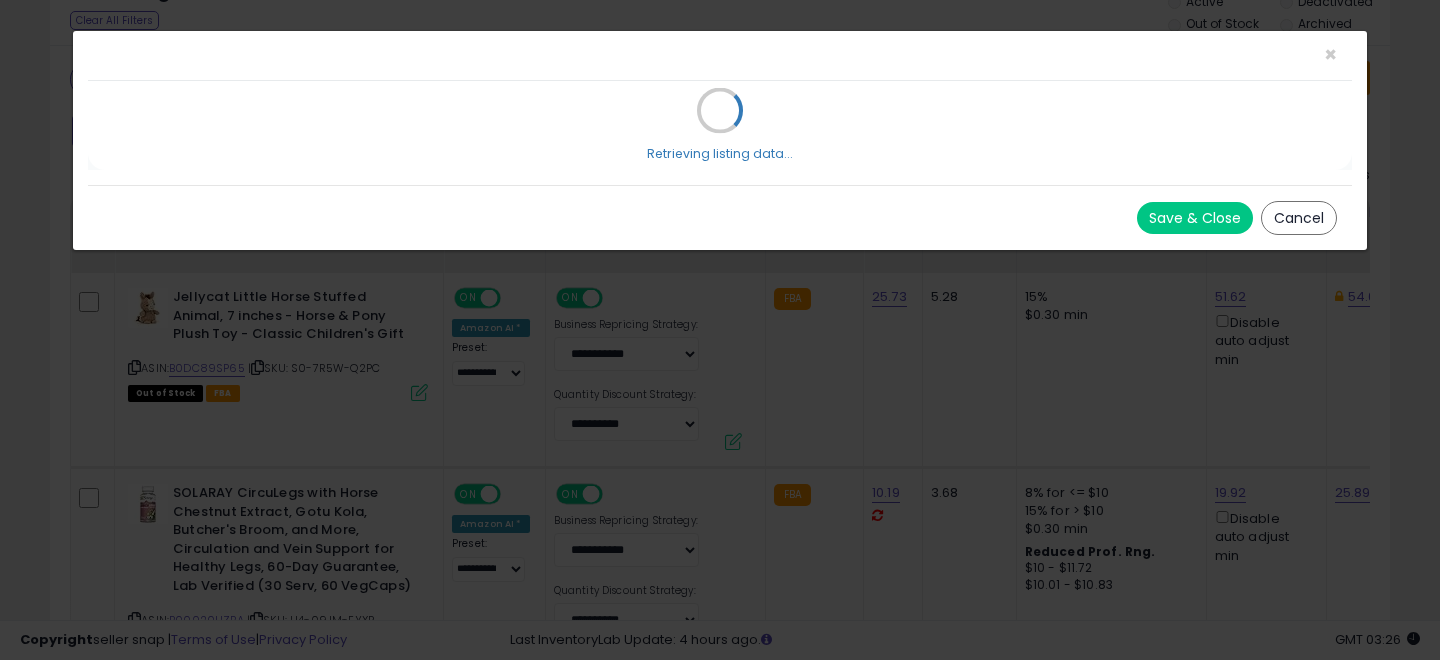 scroll, scrollTop: 0, scrollLeft: 0, axis: both 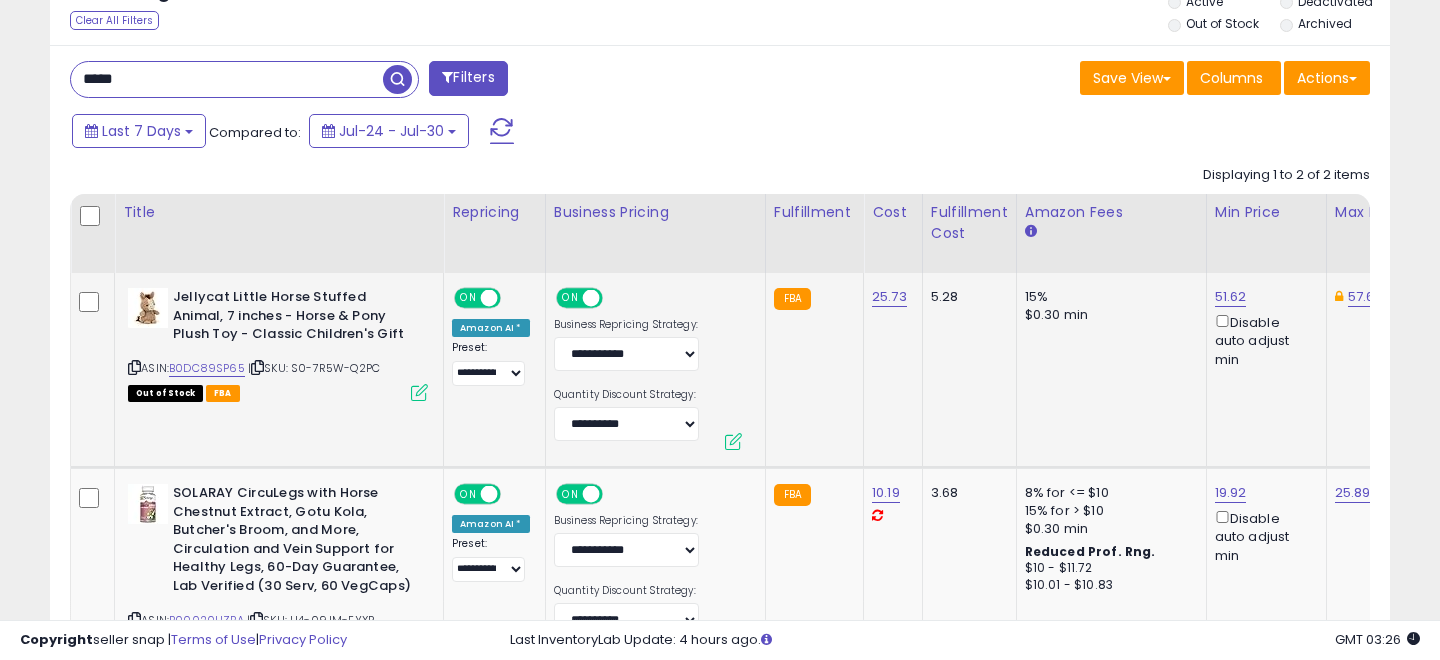 click at bounding box center (419, 392) 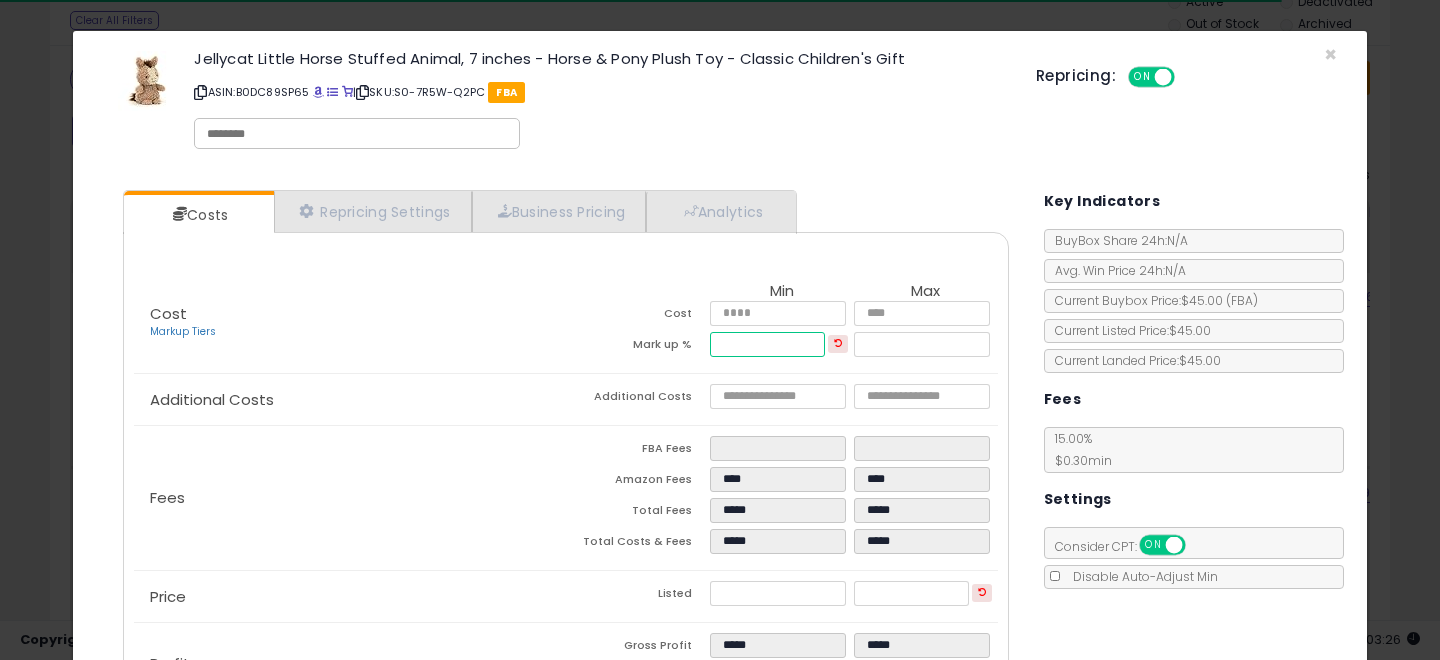 click on "*****" at bounding box center [767, 344] 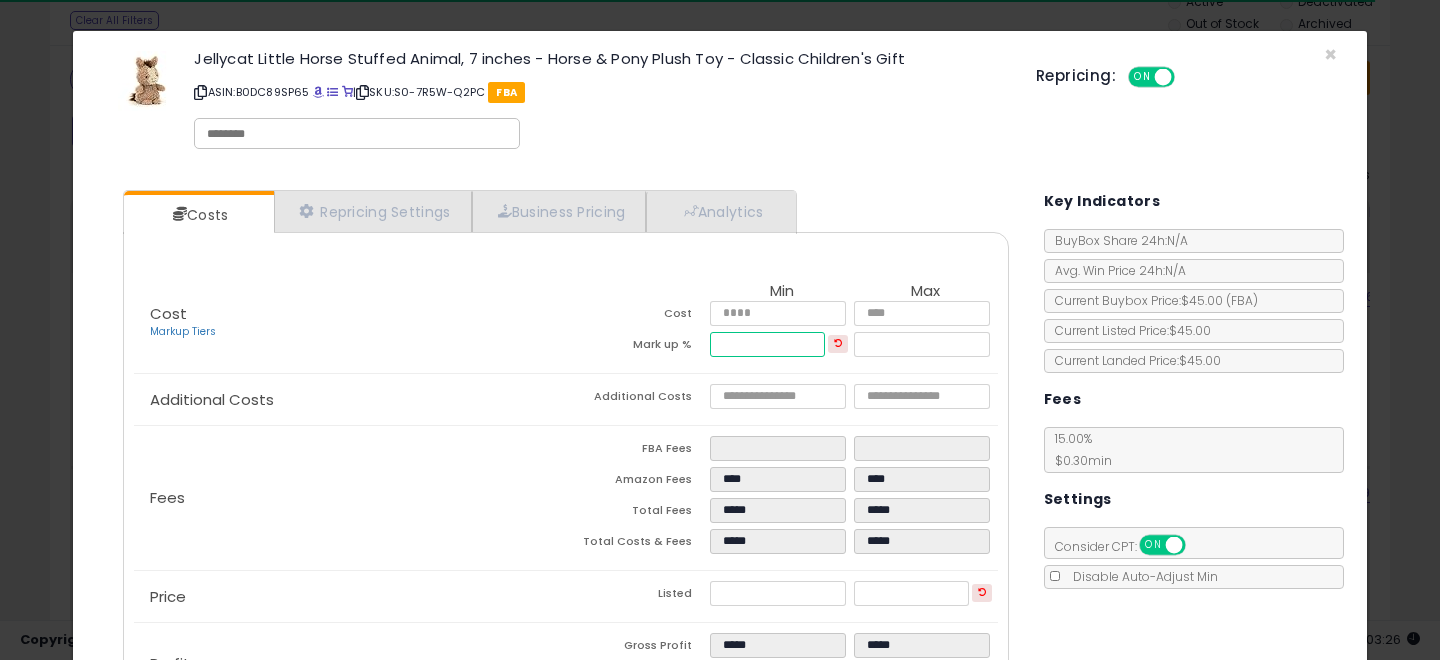 click on "*****" at bounding box center [767, 344] 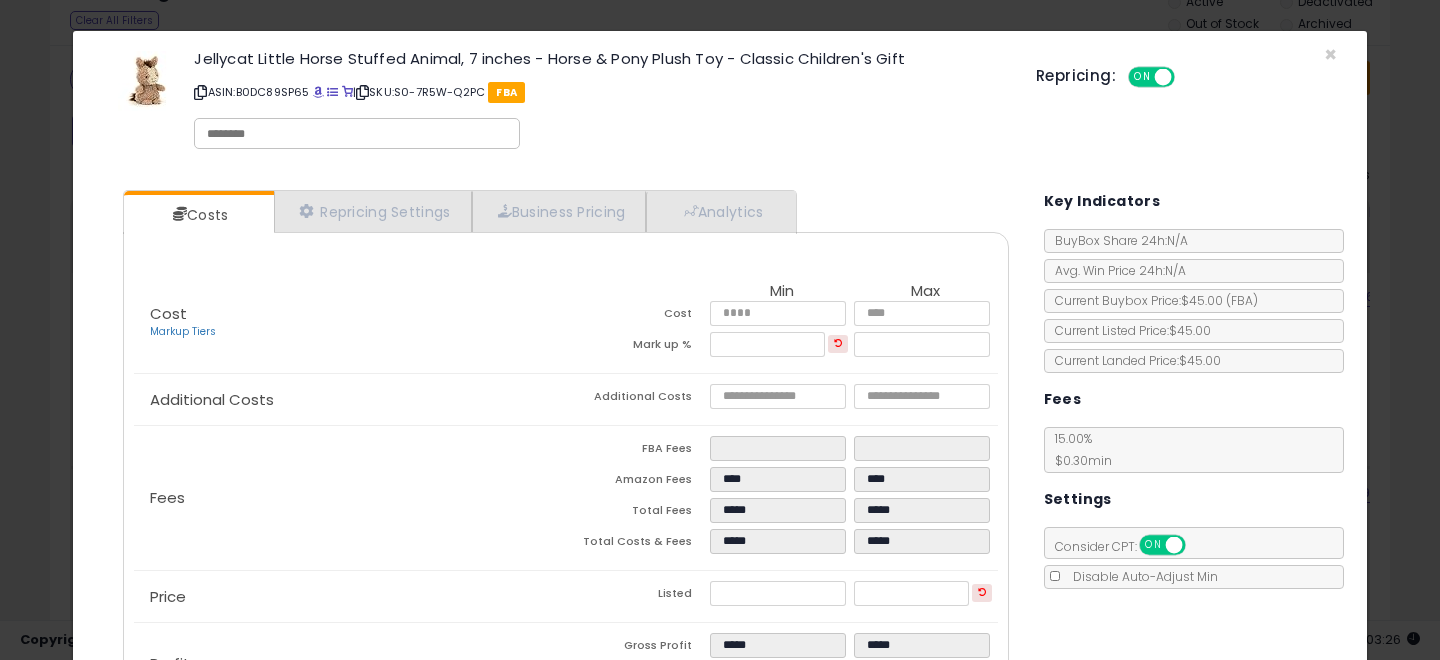 click on "Additional Costs
Additional Costs" 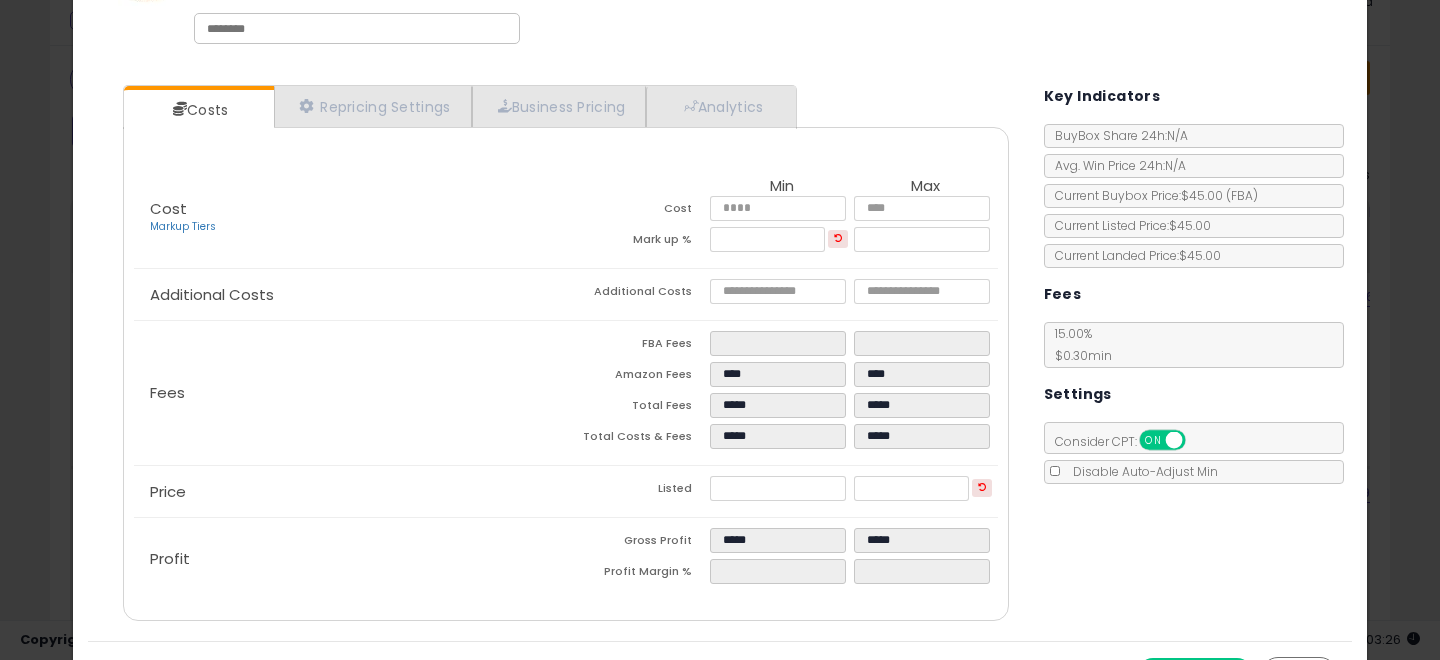 scroll, scrollTop: 106, scrollLeft: 0, axis: vertical 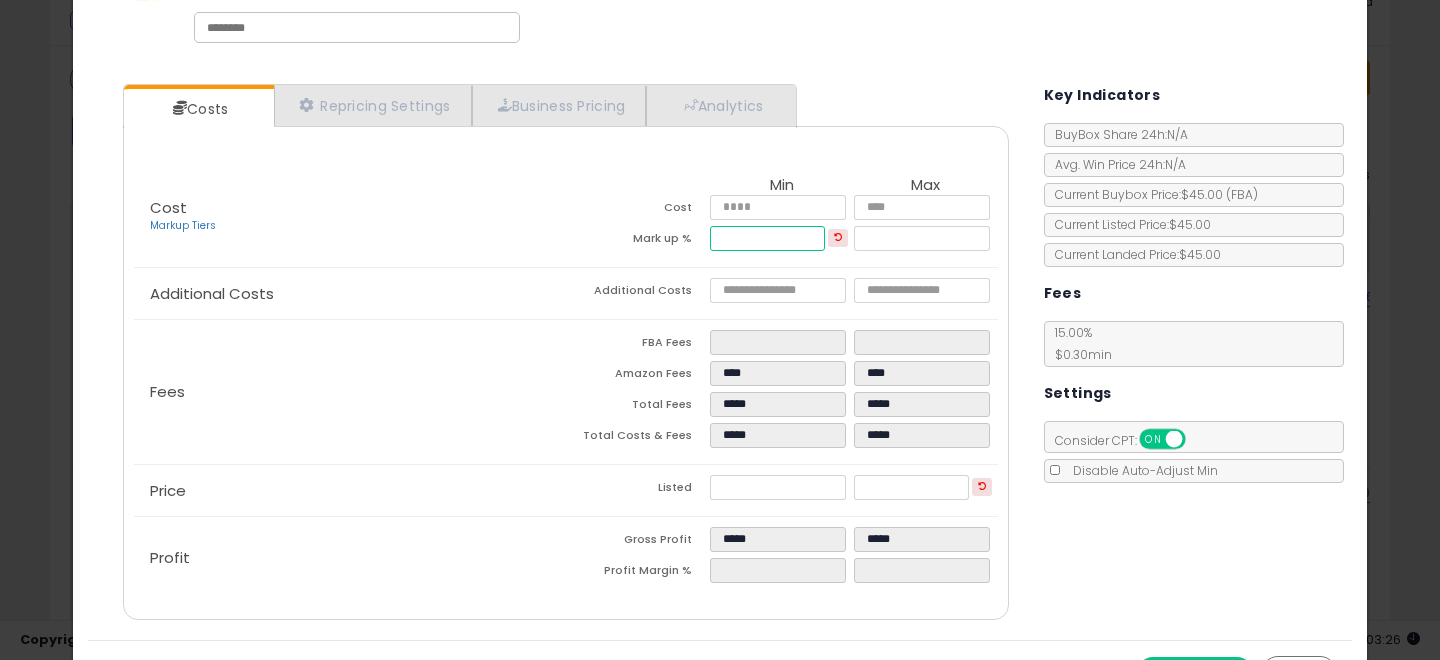 click on "*****" at bounding box center [767, 238] 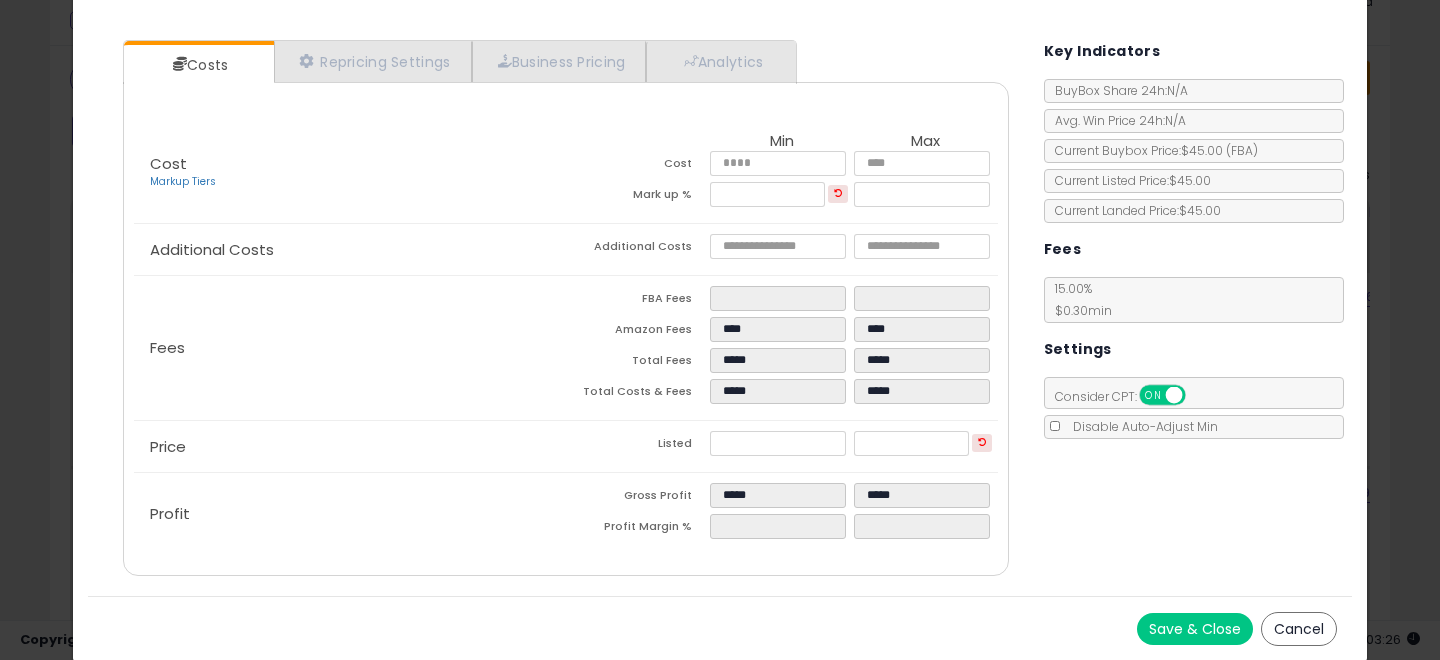 click on "Save & Close" at bounding box center [1195, 629] 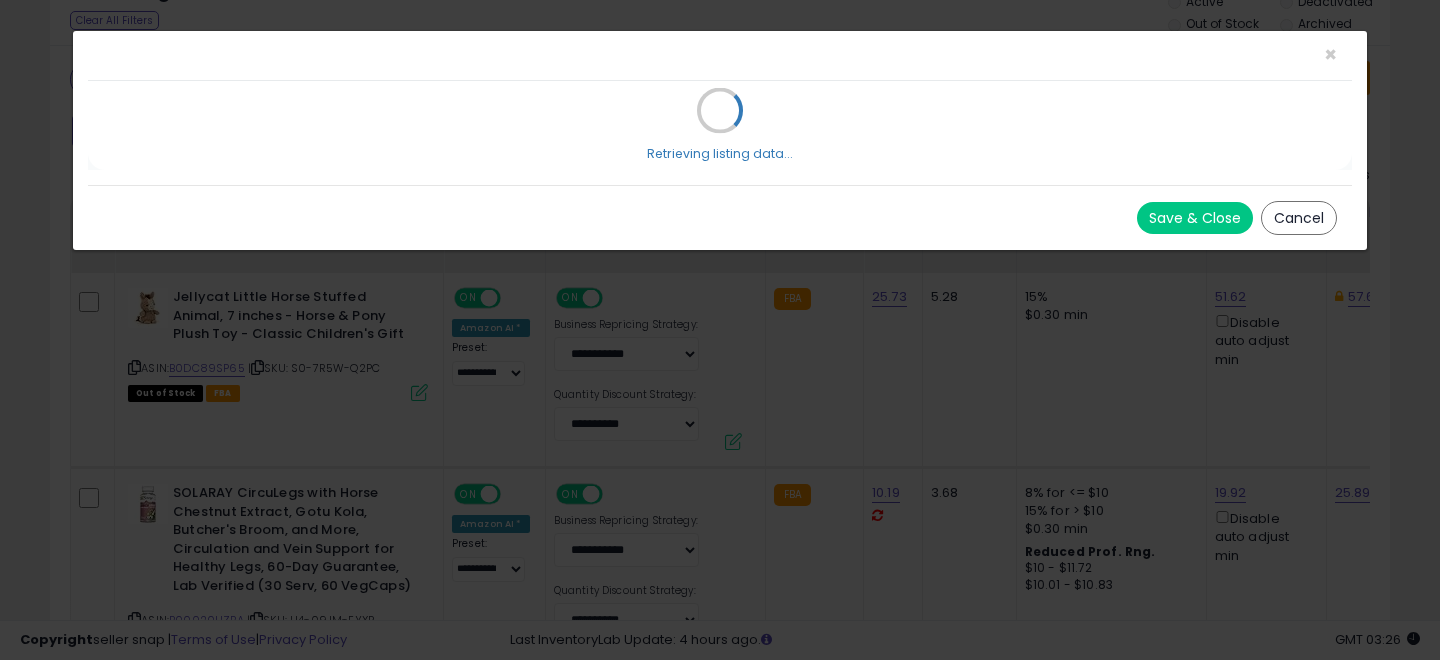 scroll, scrollTop: 0, scrollLeft: 0, axis: both 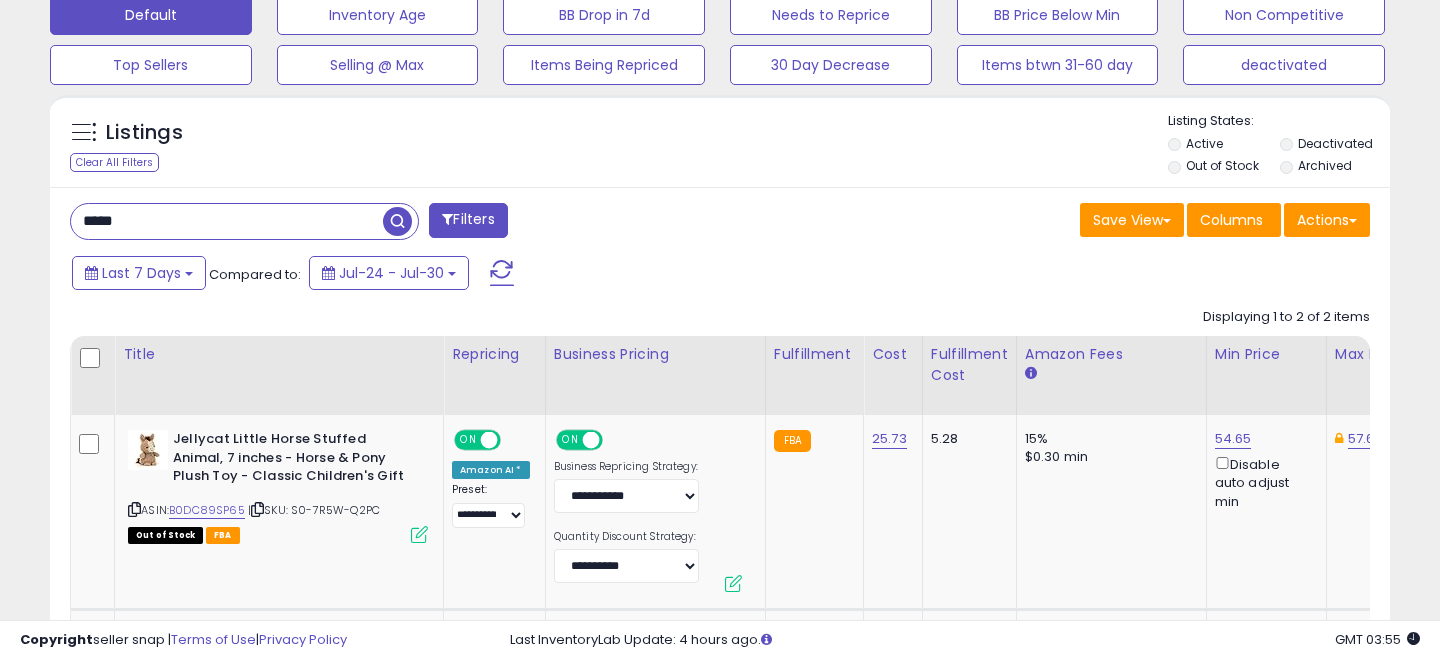 click on "*****" at bounding box center (227, 221) 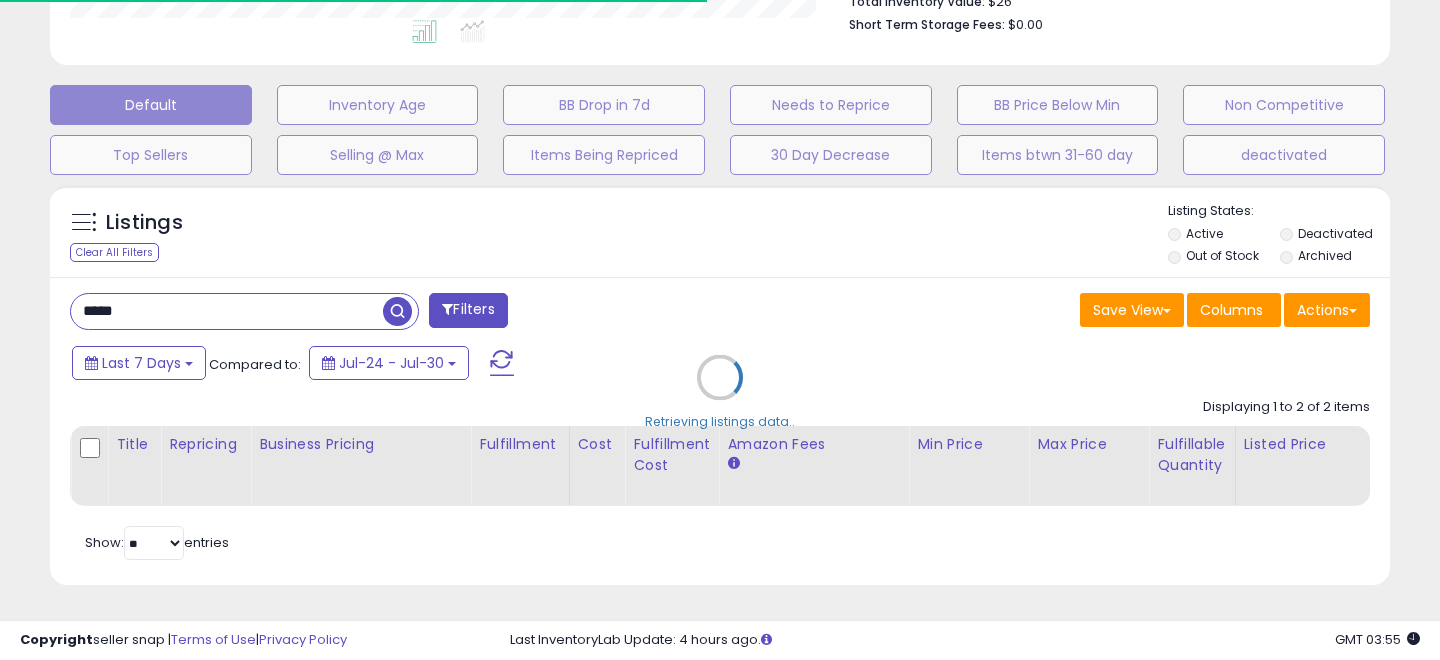 scroll, scrollTop: 635, scrollLeft: 0, axis: vertical 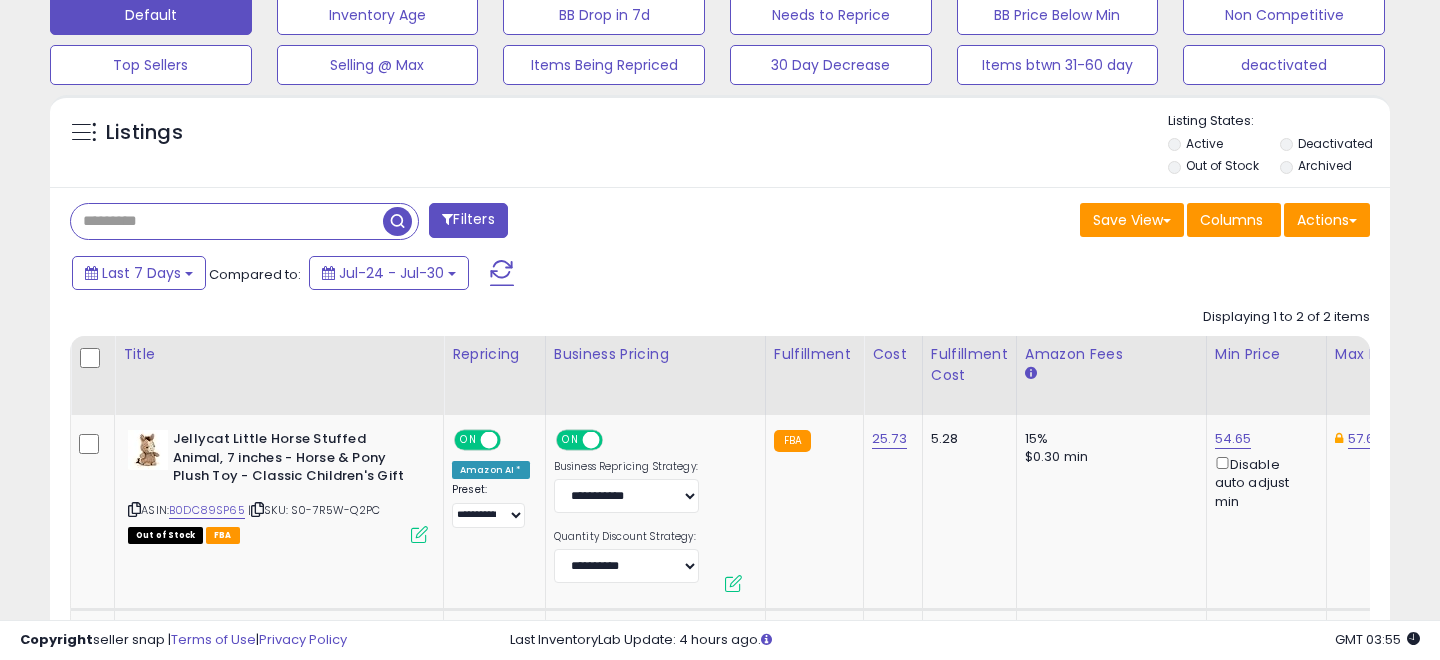 type 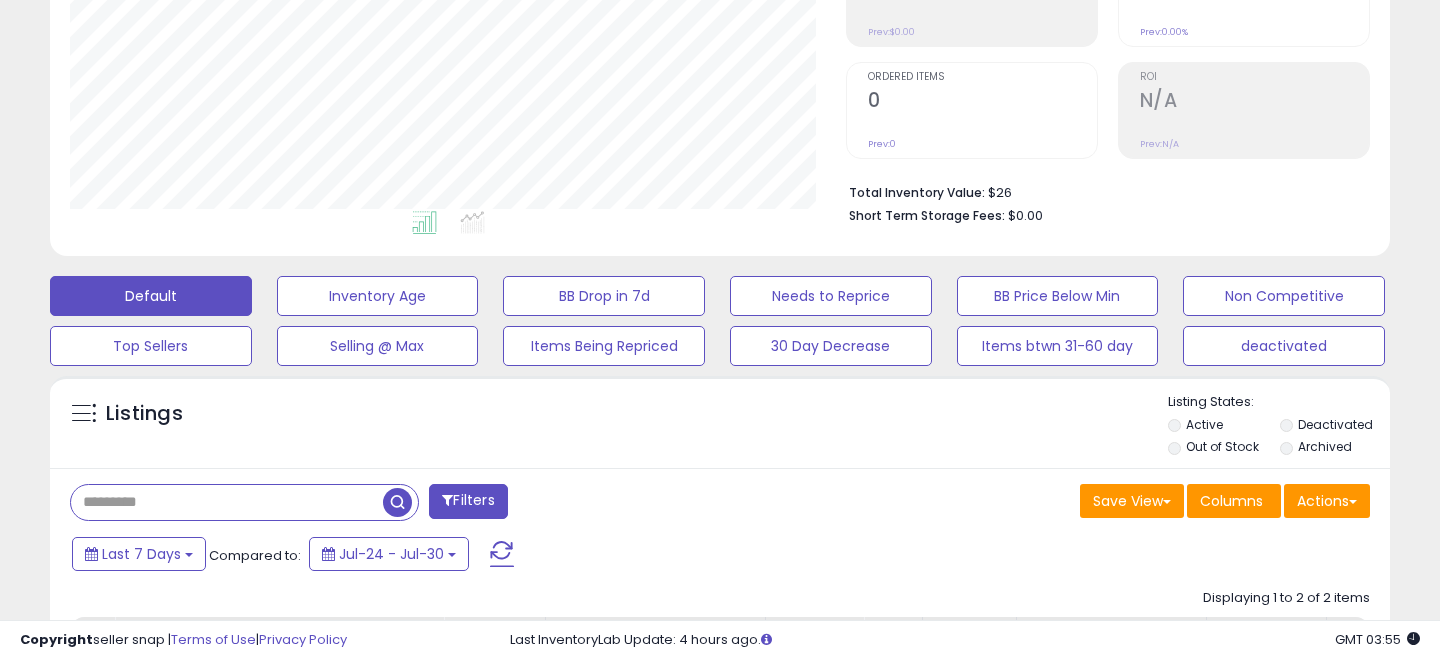 scroll, scrollTop: 365, scrollLeft: 0, axis: vertical 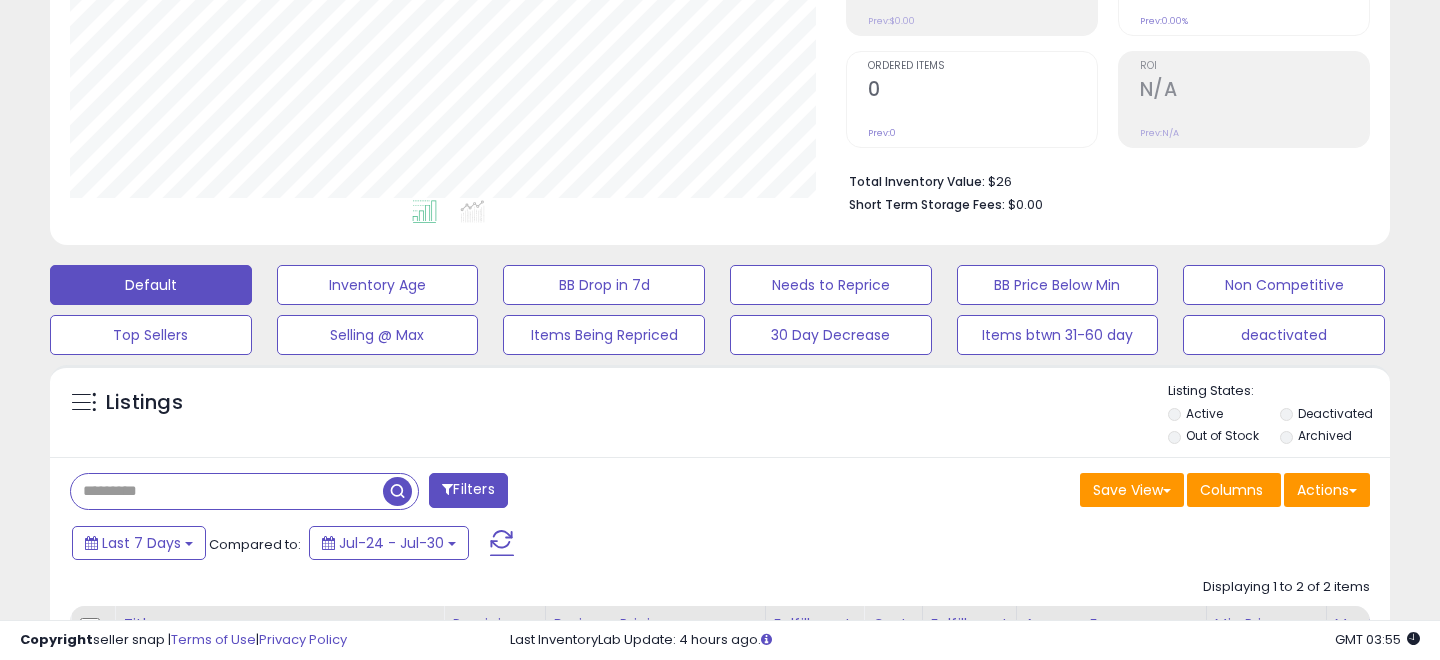 click on "Filters" at bounding box center (468, 490) 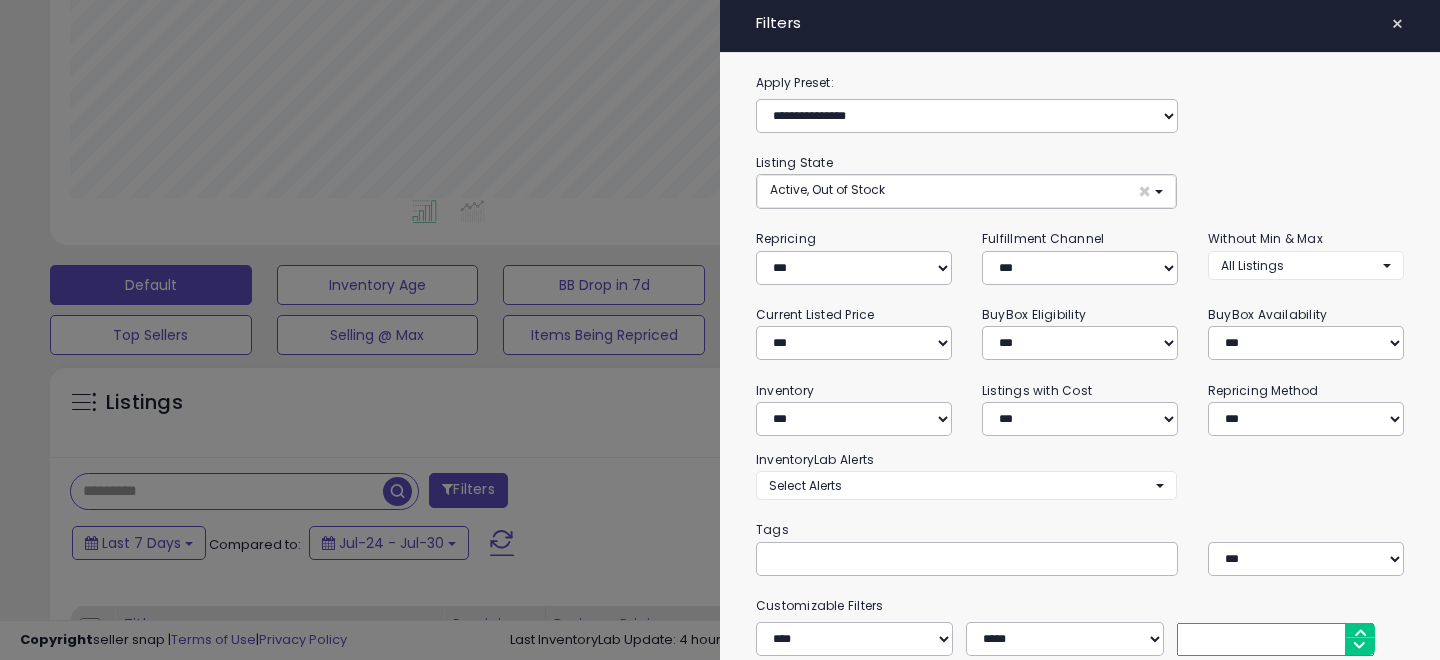 scroll, scrollTop: 248, scrollLeft: 0, axis: vertical 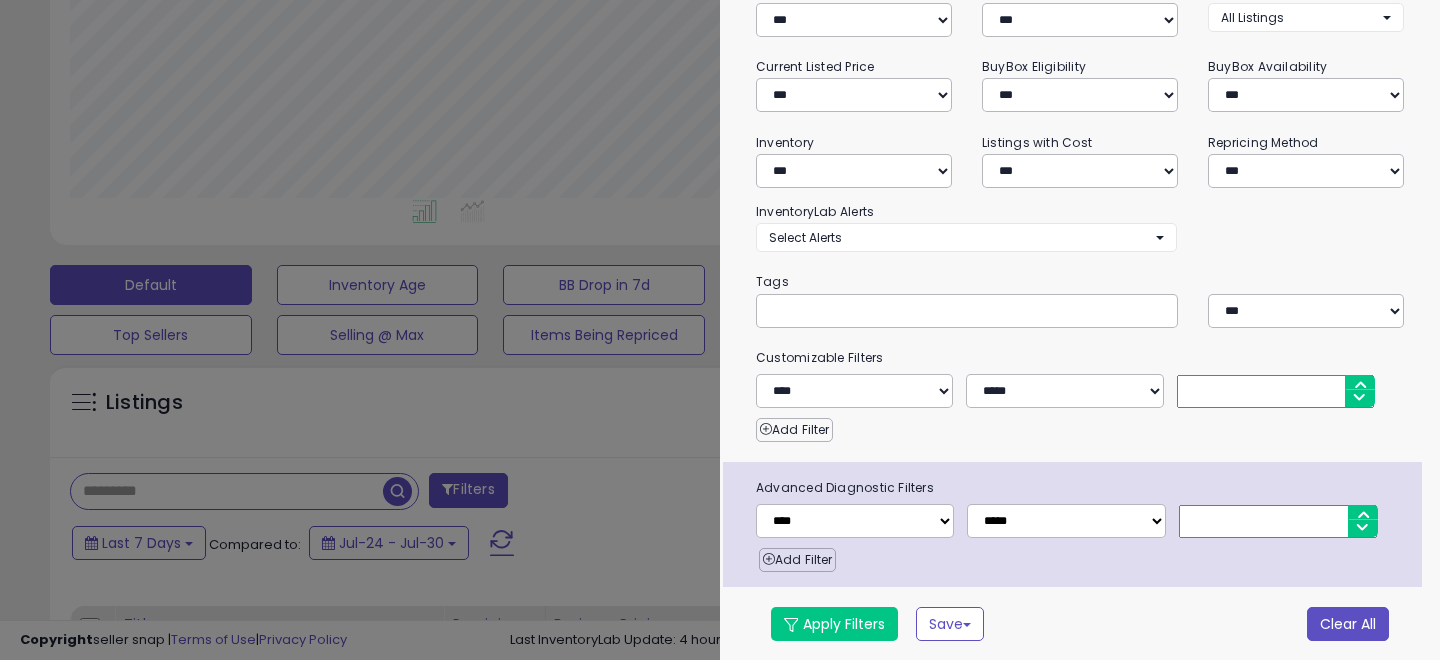 click on "Clear All" at bounding box center [1348, 624] 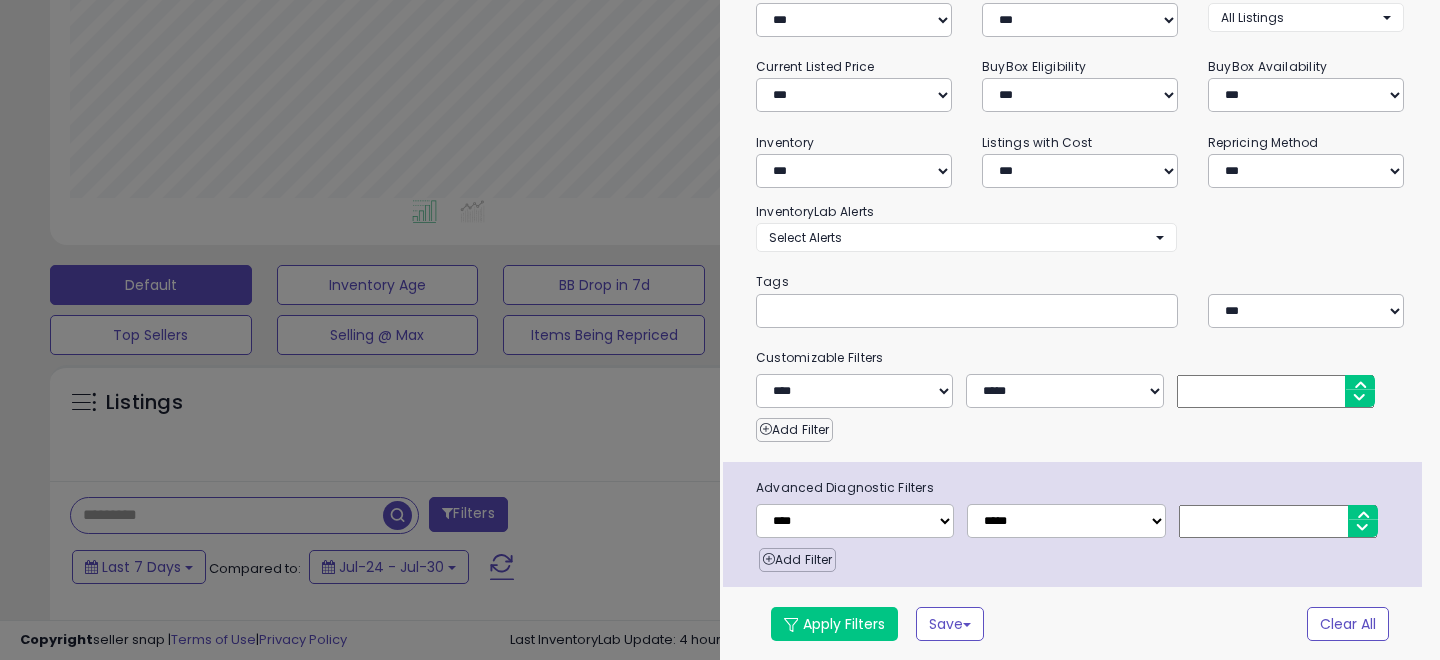 click at bounding box center [720, 330] 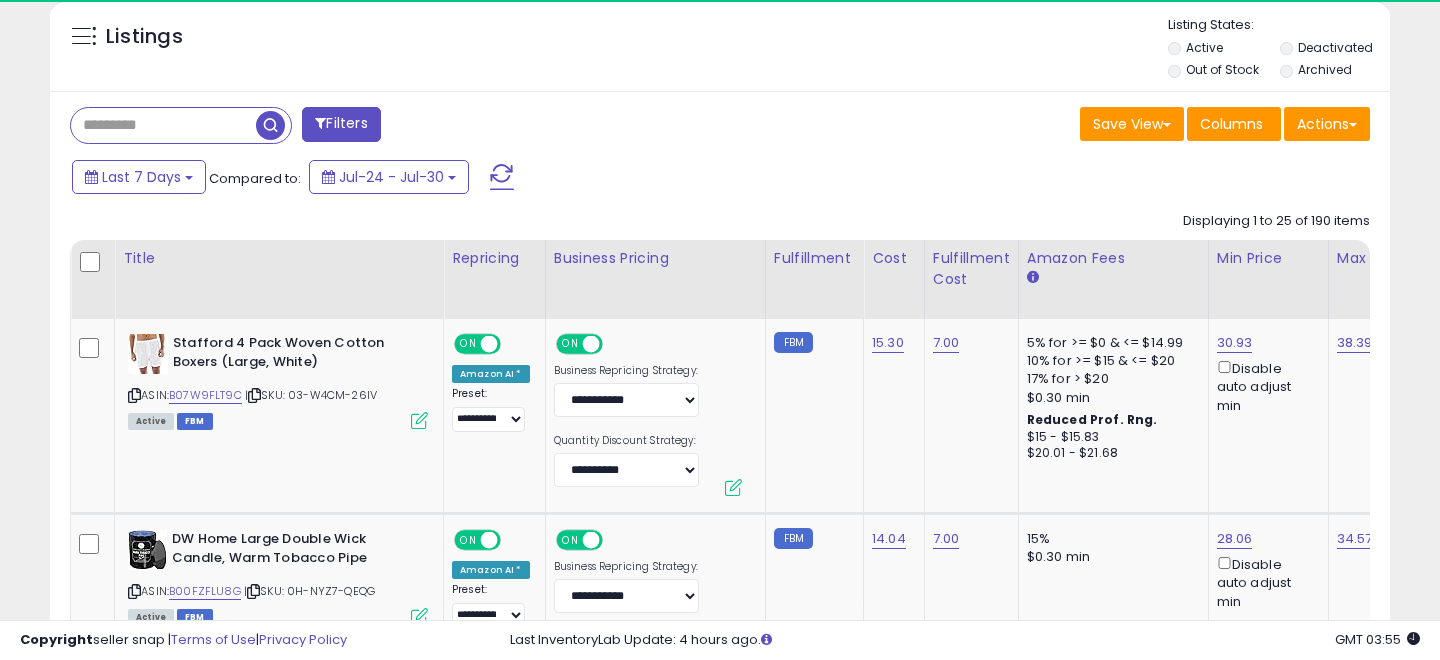scroll, scrollTop: 846, scrollLeft: 0, axis: vertical 